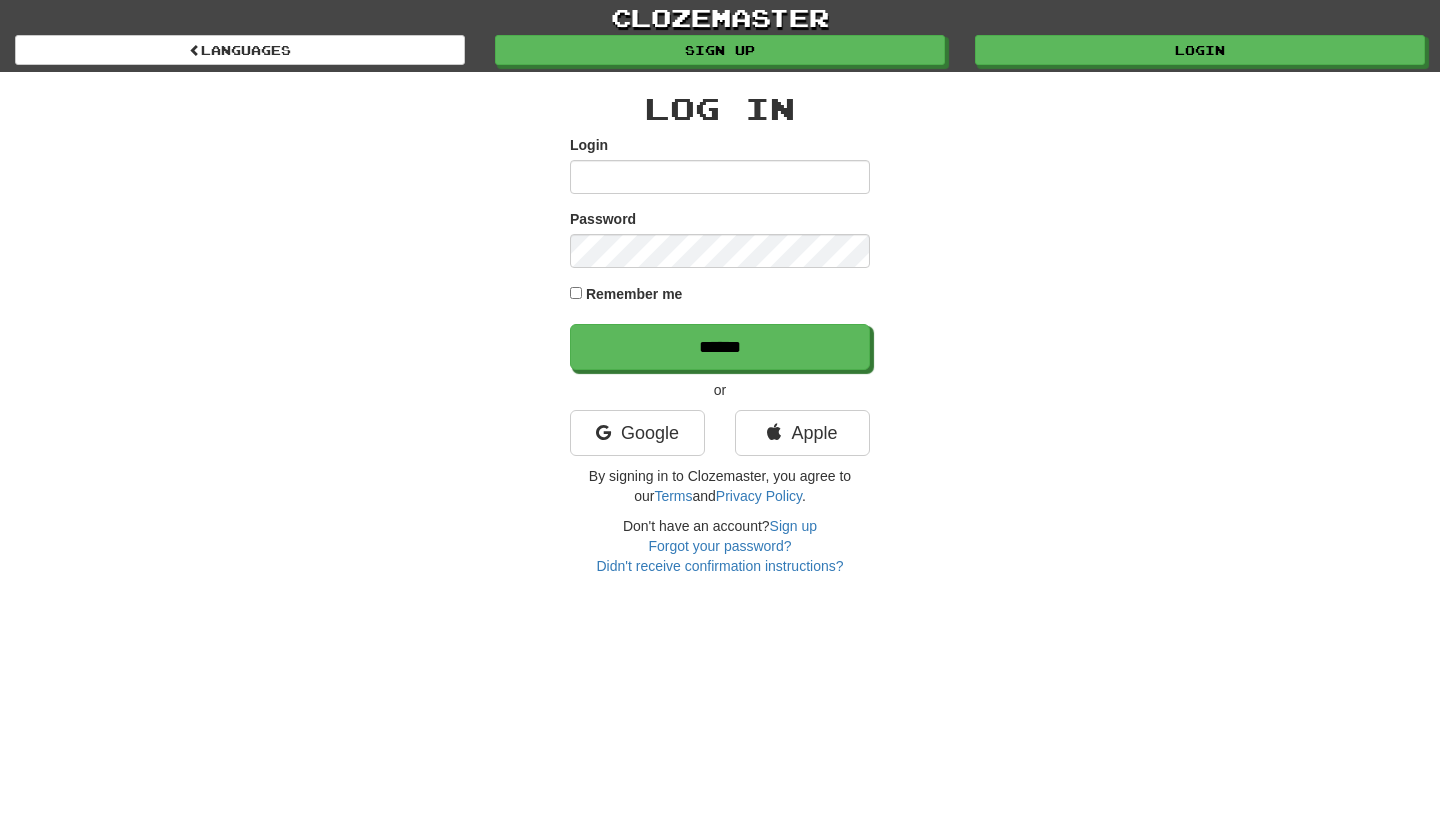 scroll, scrollTop: 0, scrollLeft: 0, axis: both 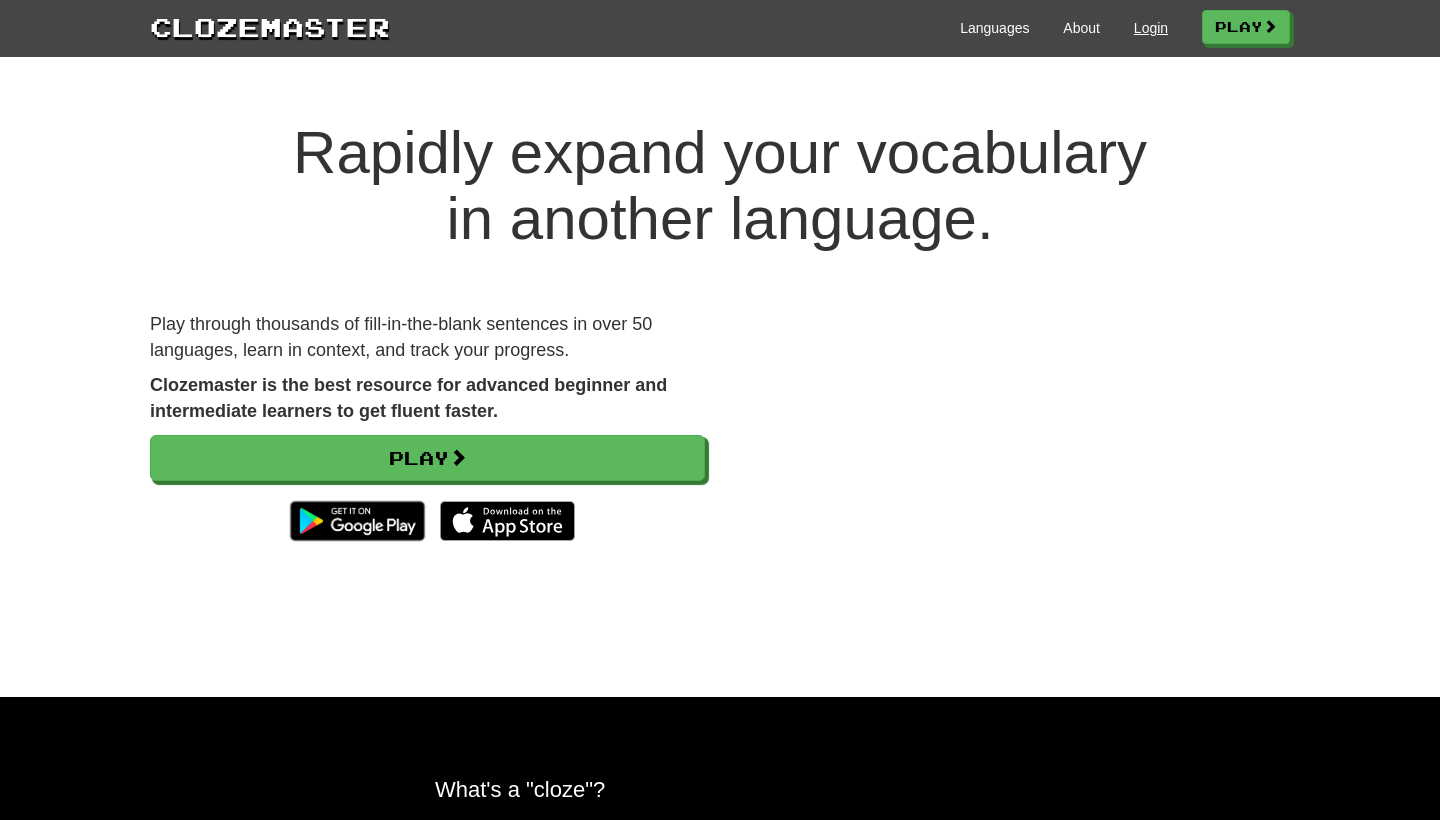 click on "Login" at bounding box center [1151, 28] 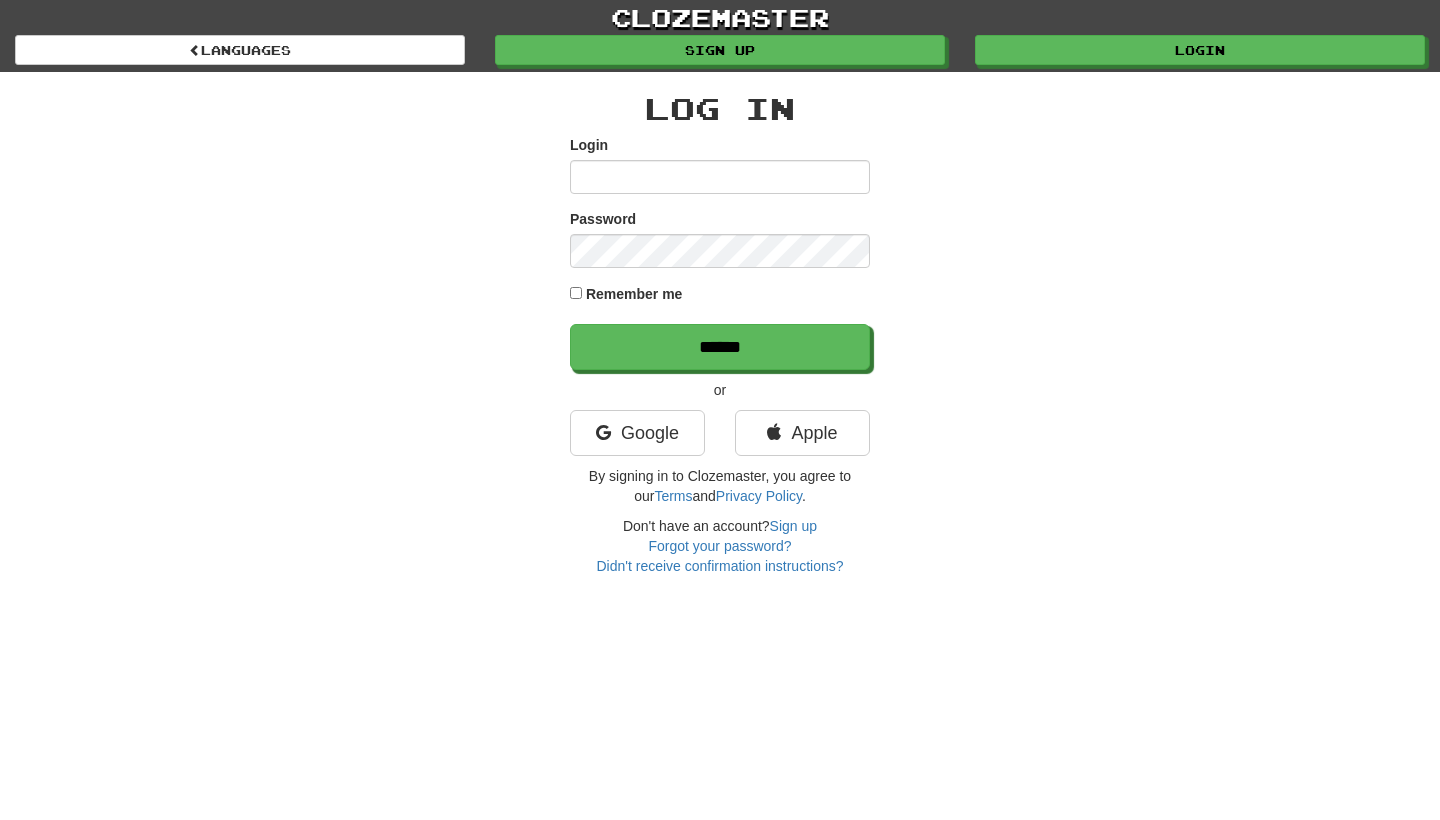 scroll, scrollTop: 0, scrollLeft: 0, axis: both 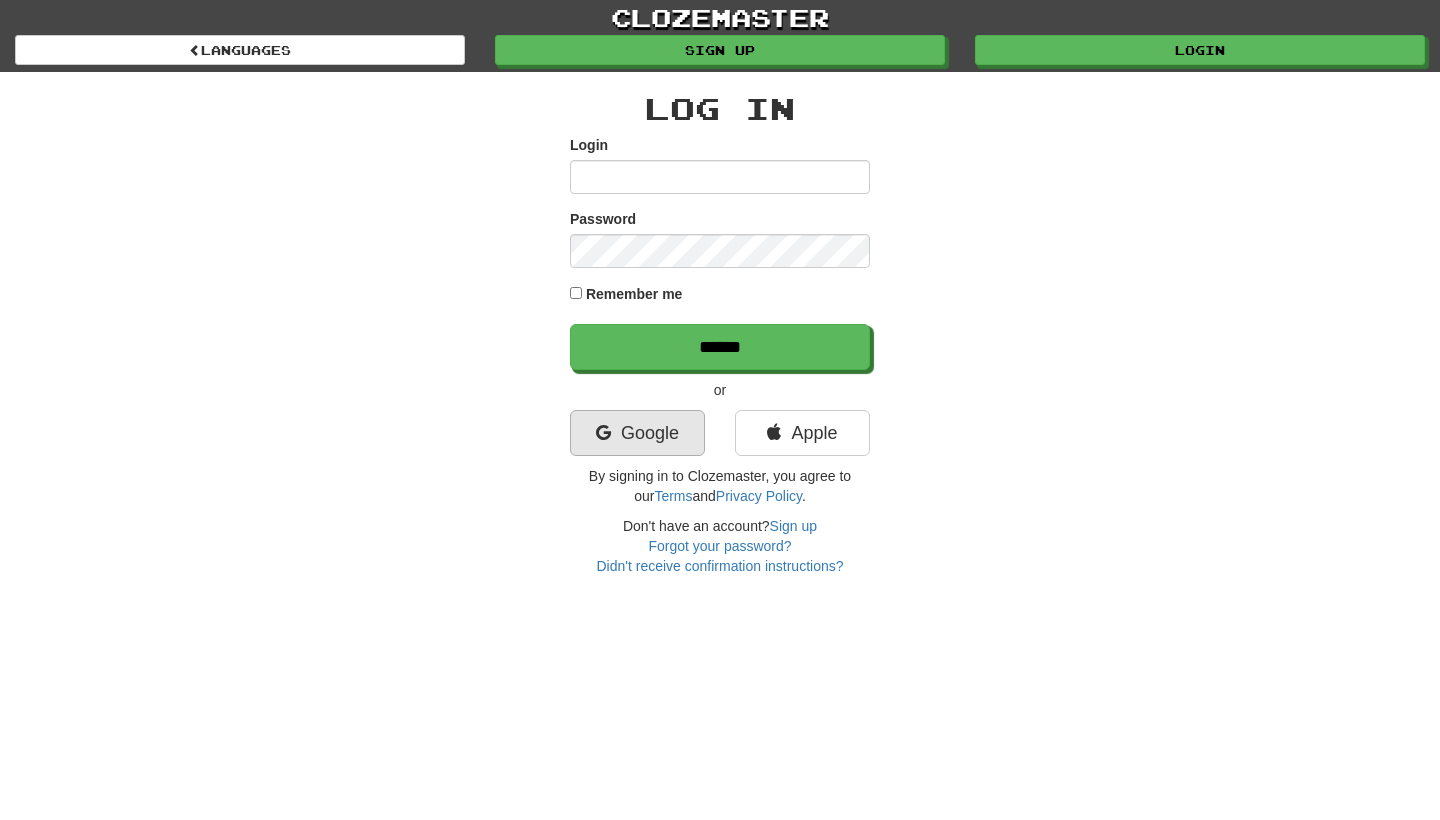 click on "Google" at bounding box center [637, 433] 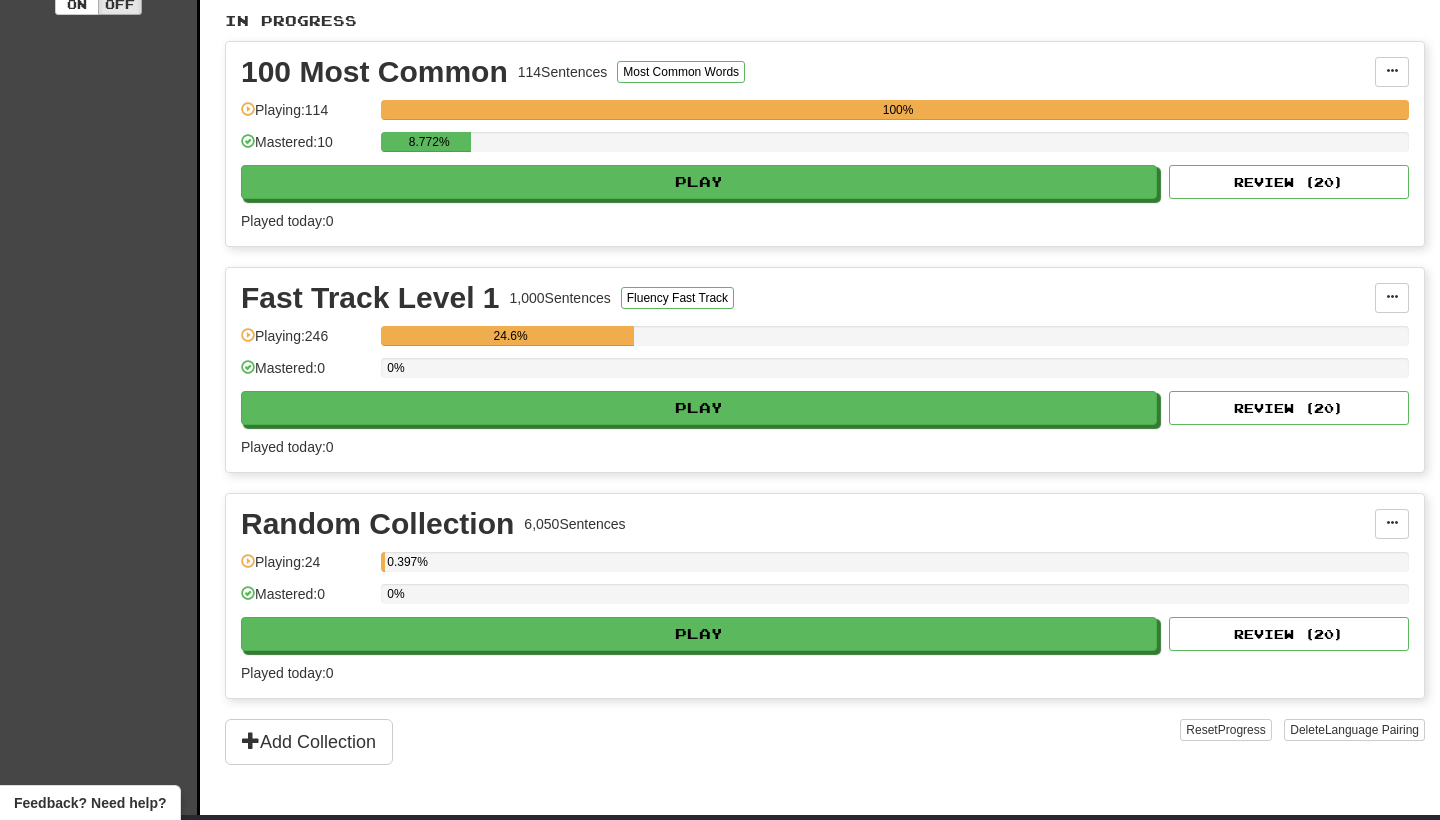 scroll, scrollTop: 421, scrollLeft: 0, axis: vertical 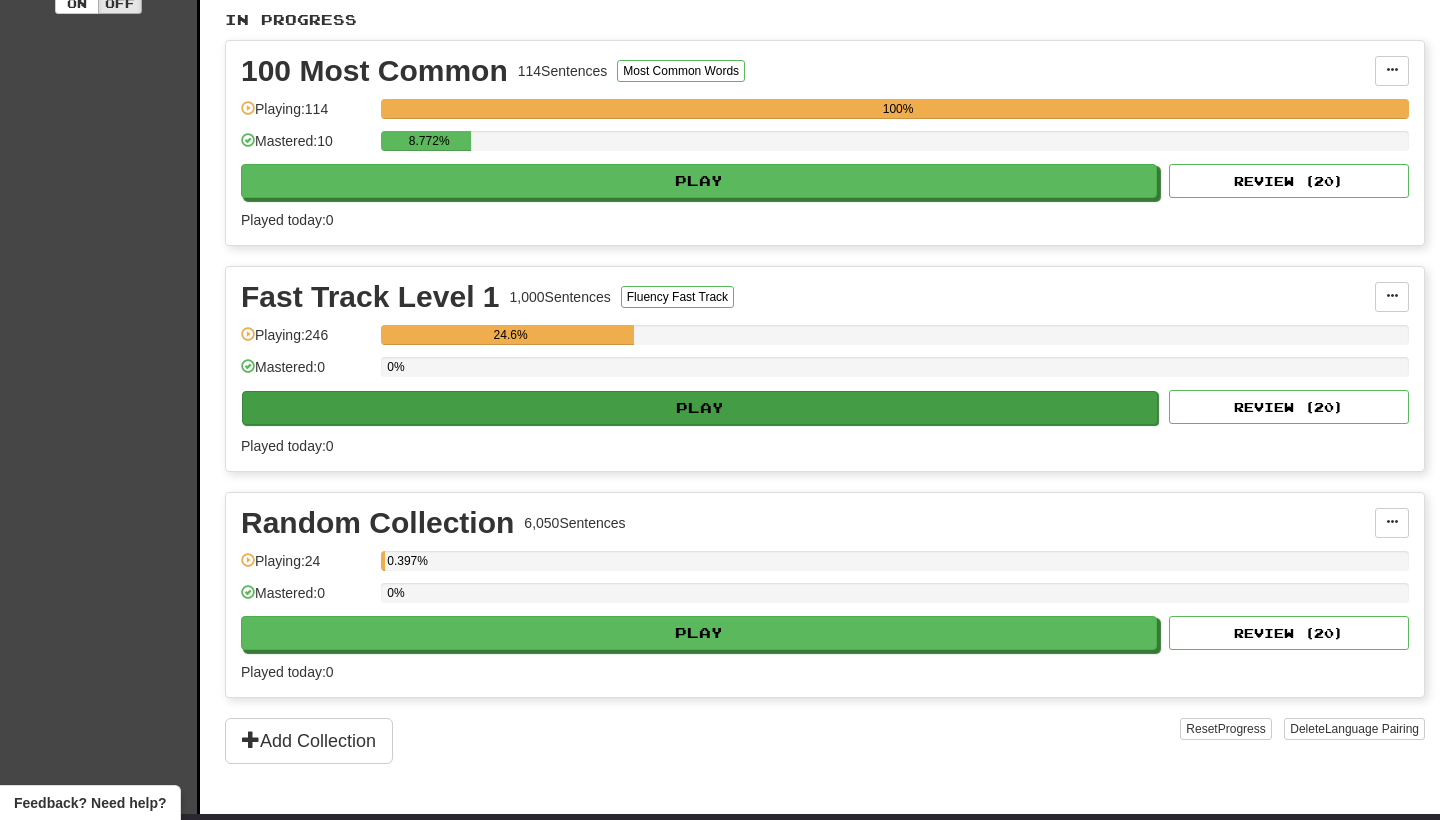 click on "Play" at bounding box center (700, 408) 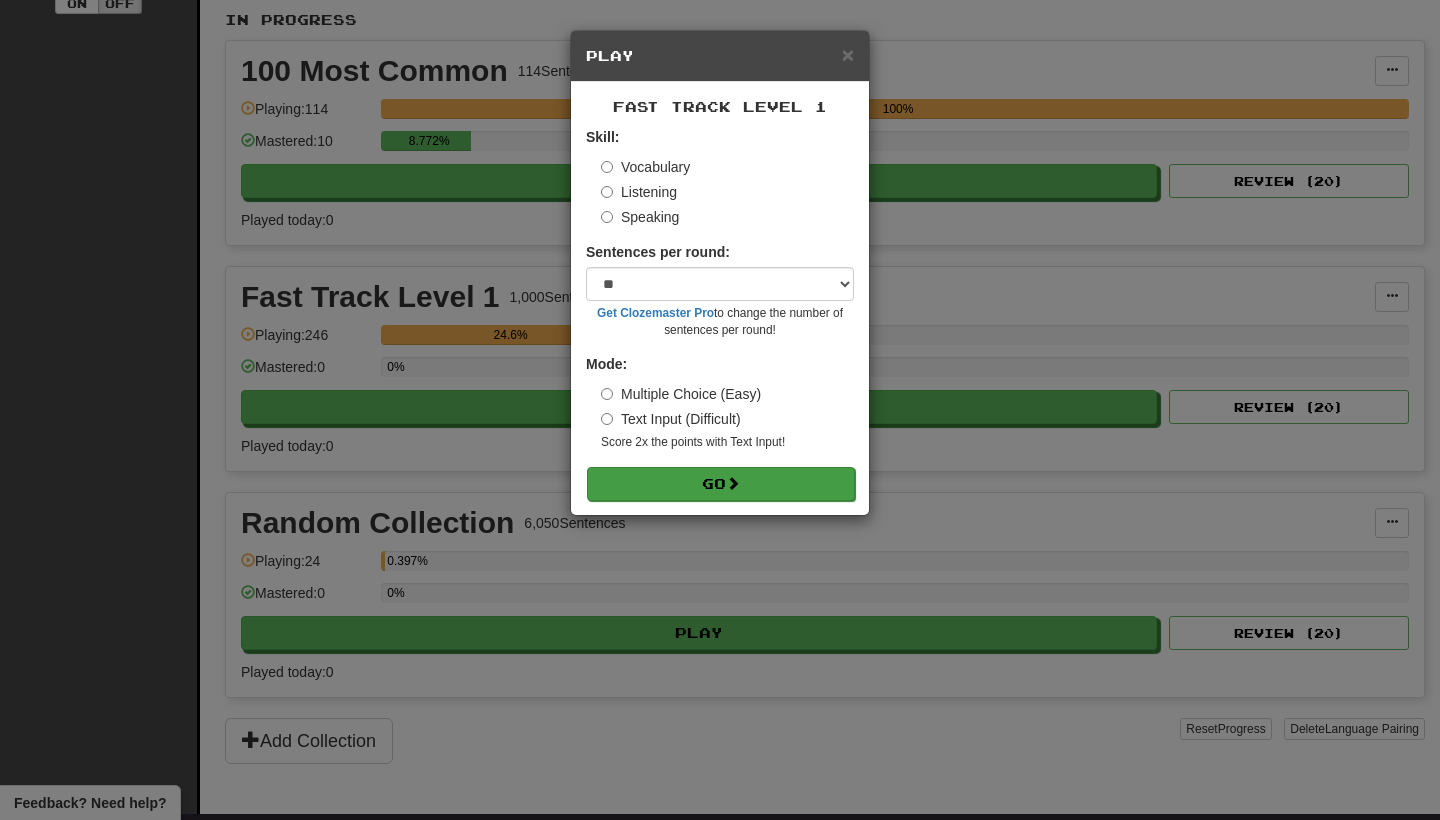 click on "Go" at bounding box center (721, 484) 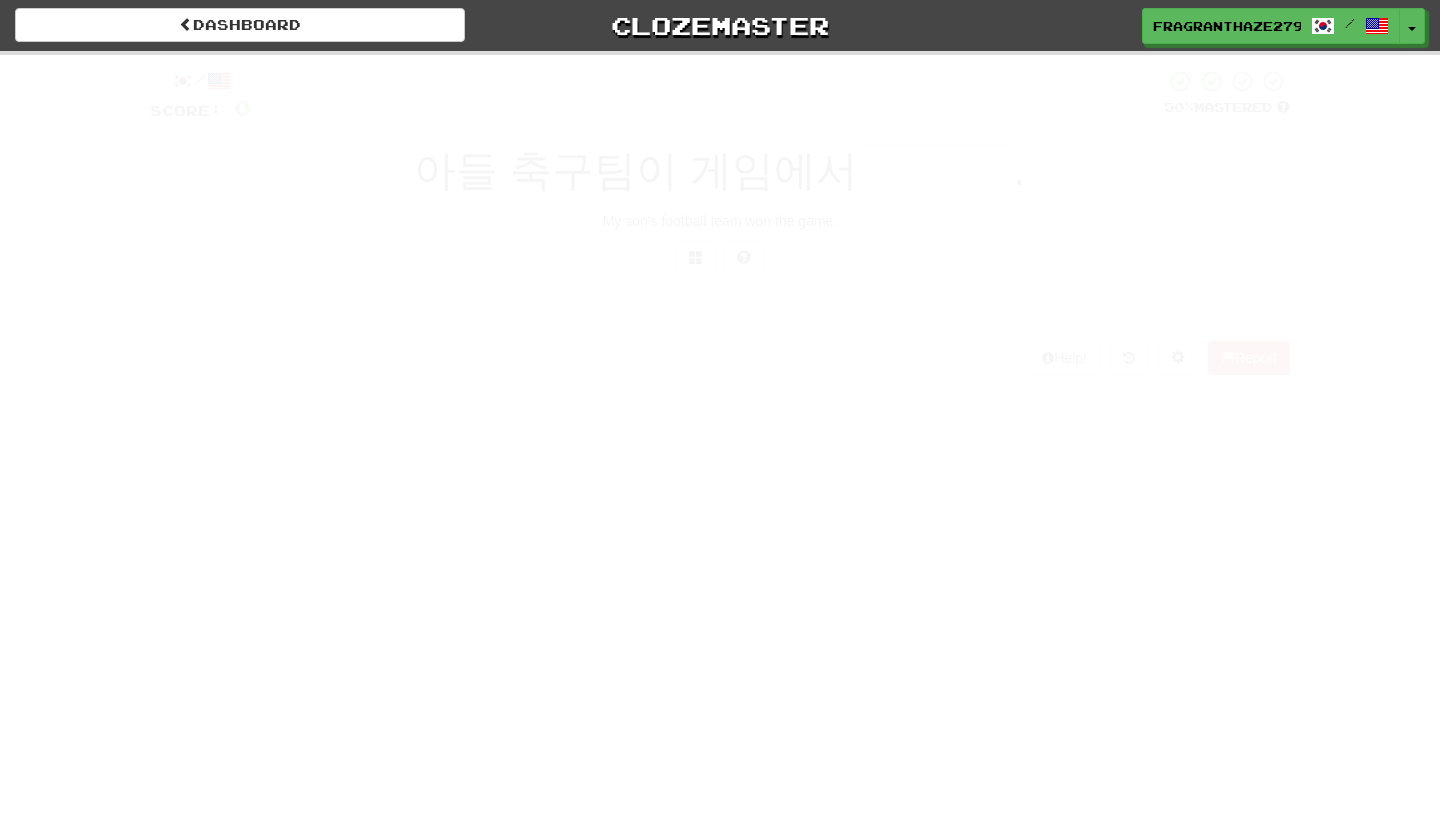 scroll, scrollTop: 0, scrollLeft: 0, axis: both 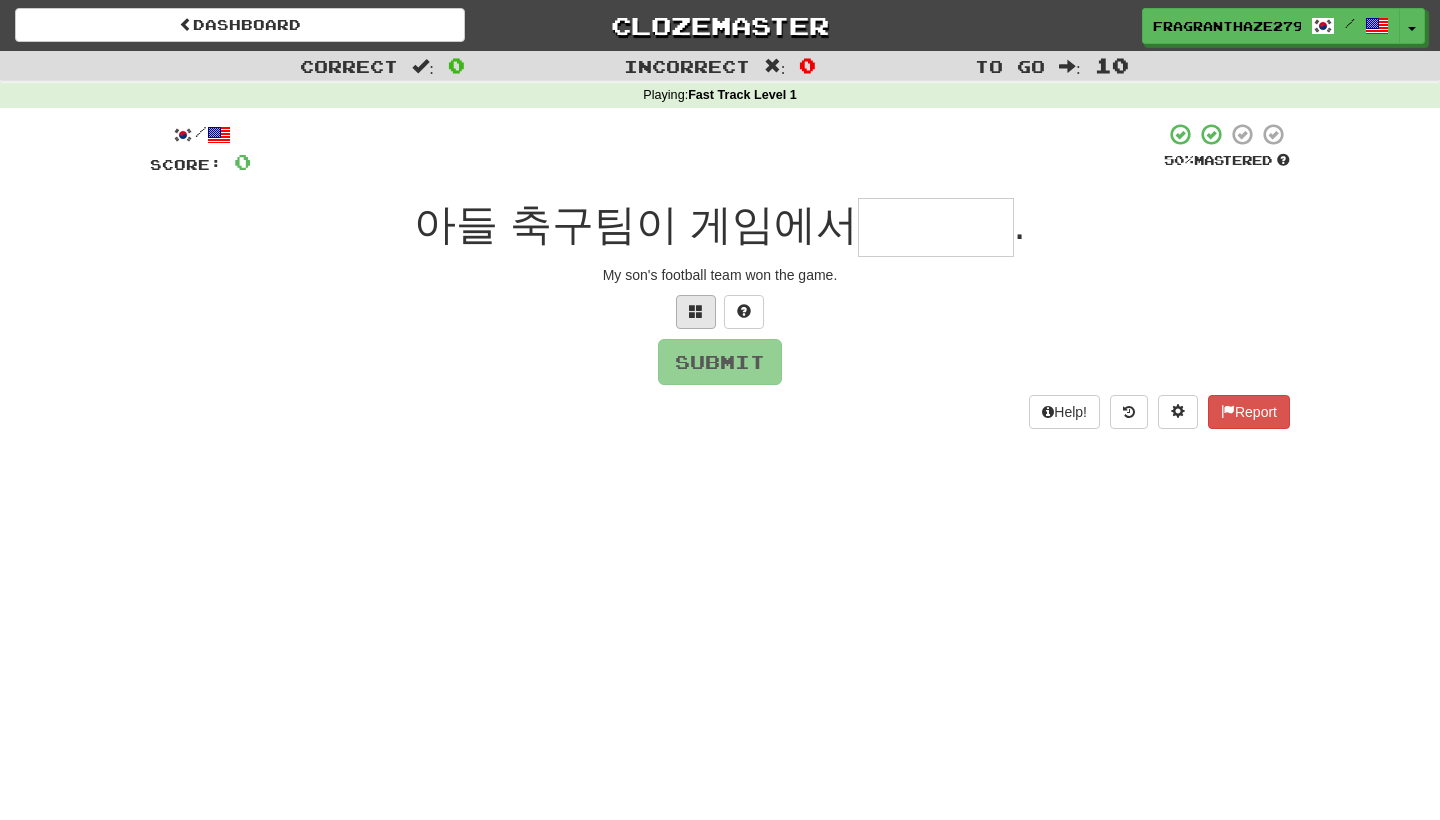 click at bounding box center (696, 311) 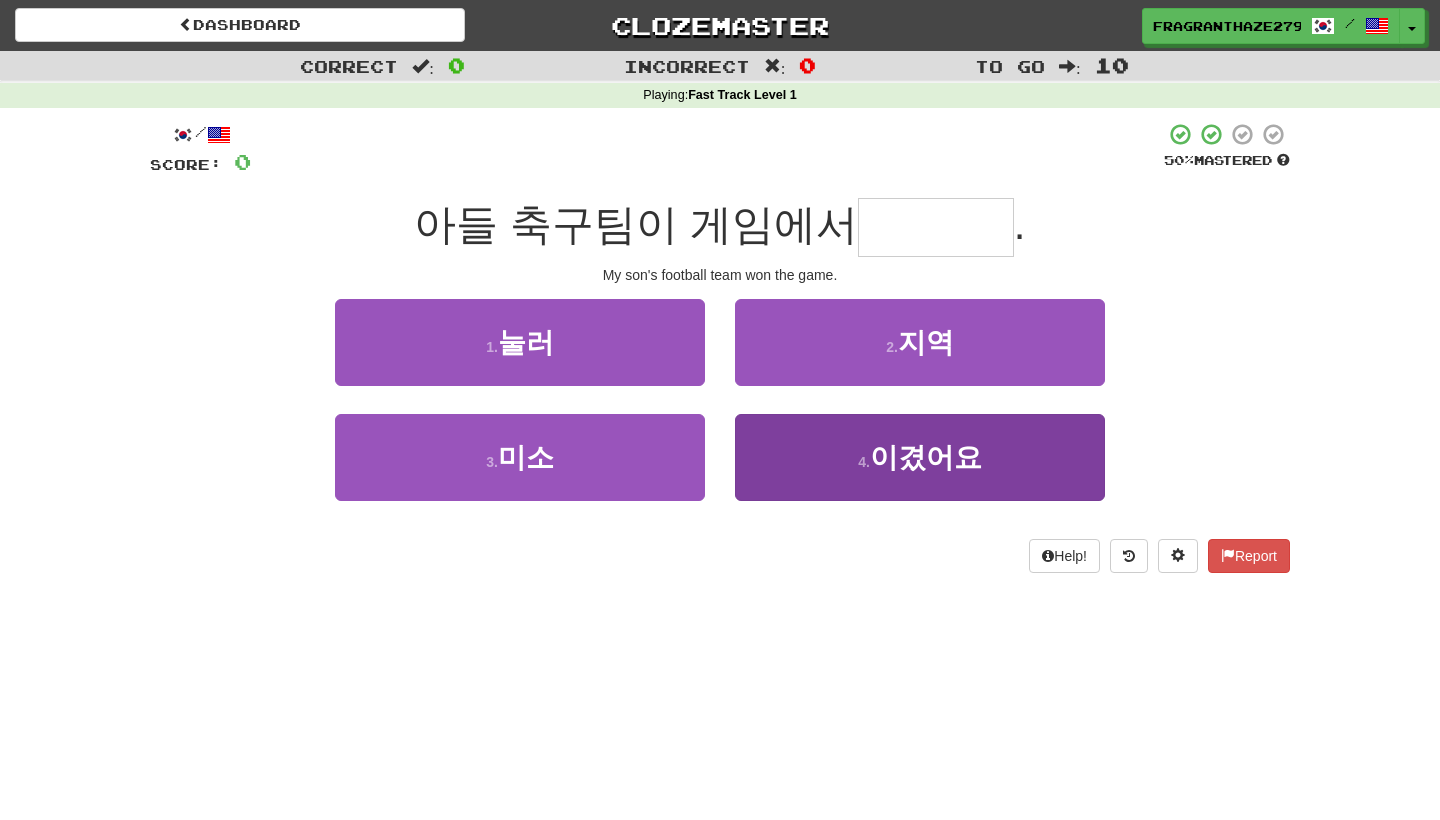click on "4 .  이겼어요" at bounding box center (920, 457) 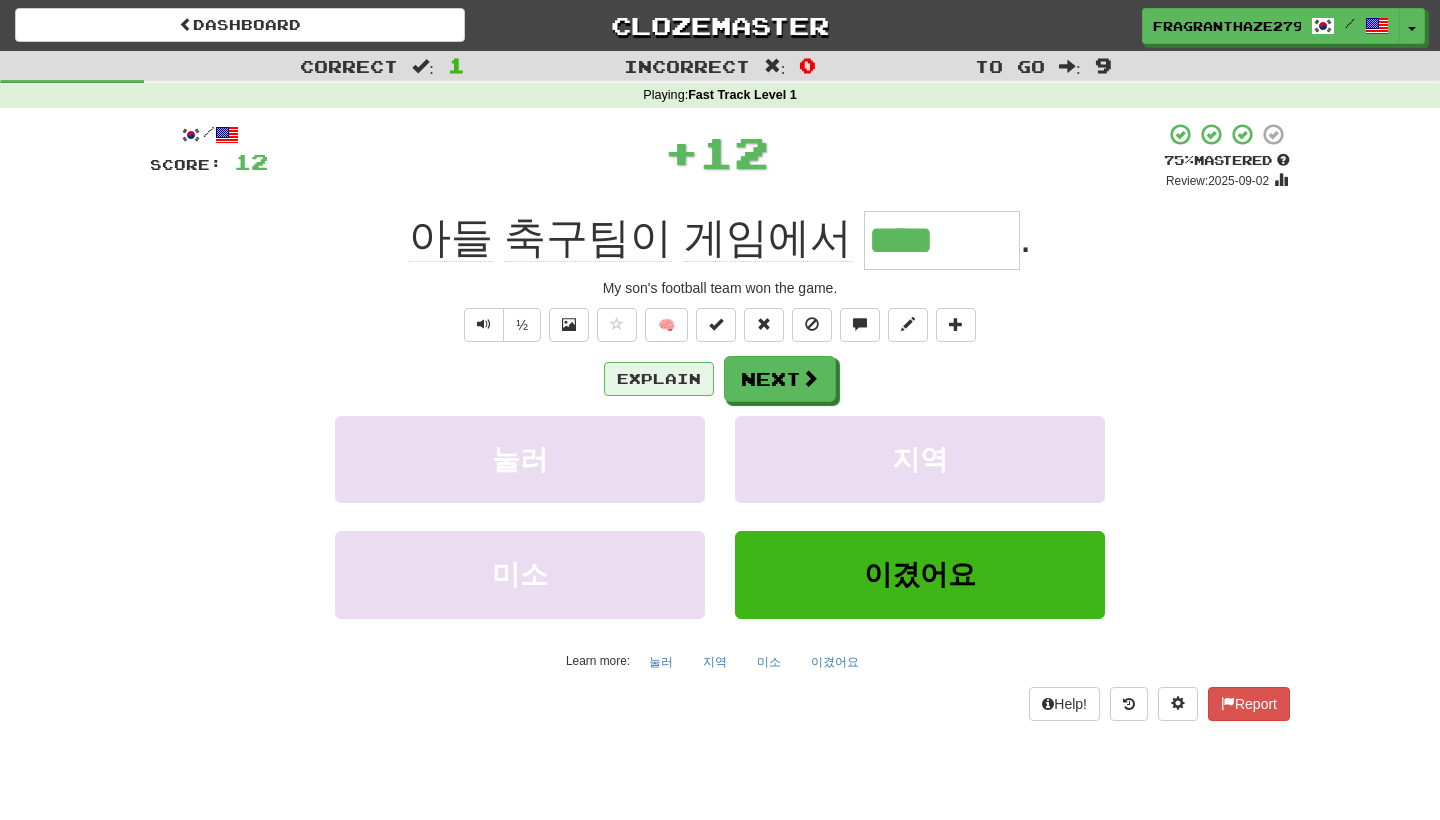 click on "Explain" at bounding box center [659, 379] 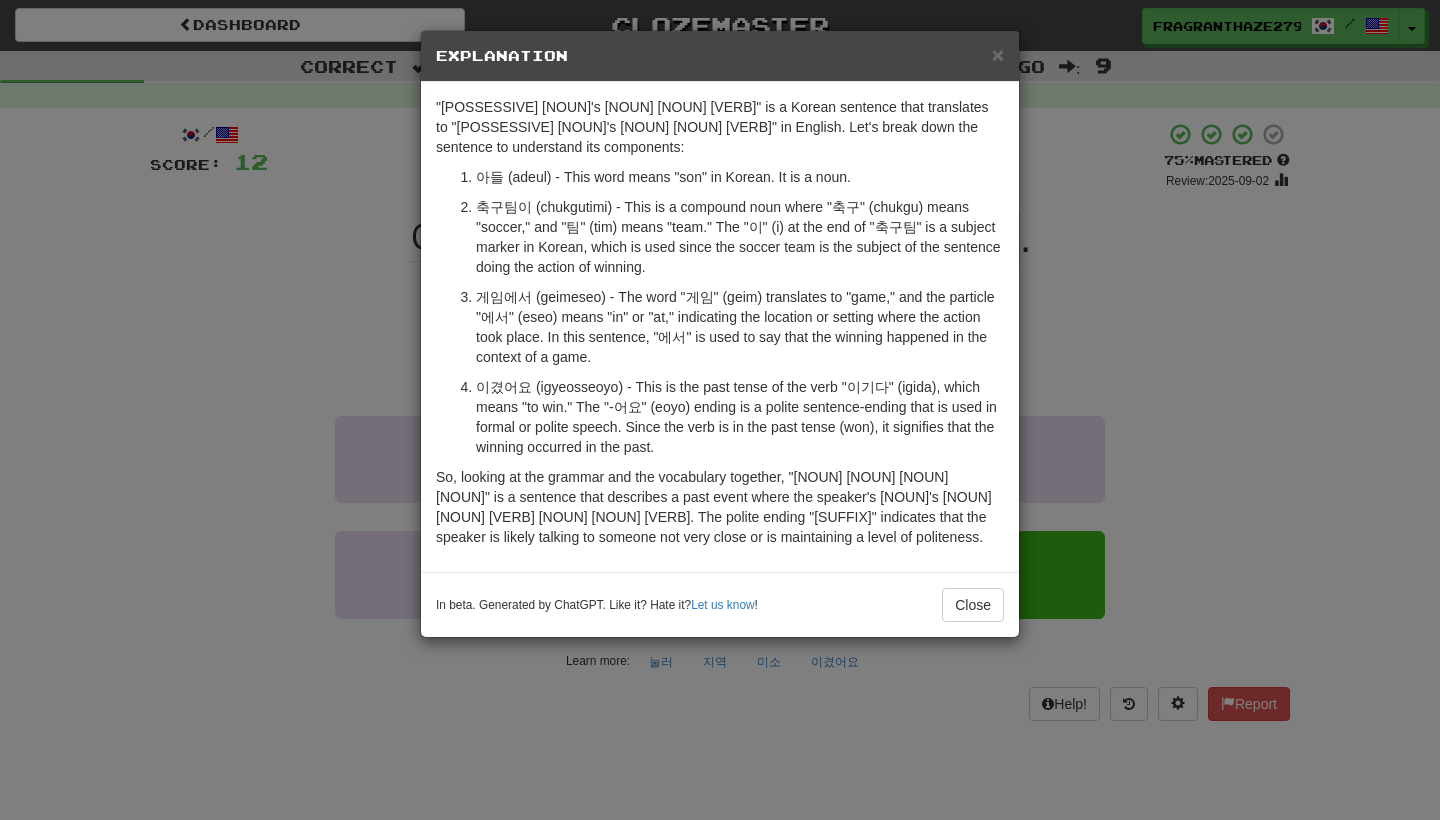 click on "× Explanation "아들 축구팀이 게임에서 이겼어요" is a Korean sentence that translates to "My son's soccer team won in the game" in English. Let's break down the sentence to understand its components:
아들 (adeul) - This word means "son" in Korean. It is a noun.
축구팀이 (chukgutimi) - This is a compound noun where "축구" (chukgu) means "soccer," and "팀" (tim) means "team." The "이" (i) at the end of "축구팀" is a subject marker in Korean, which is used since the soccer team is the subject of the sentence doing the action of winning.
게임에서 (geimeseo) - The word "게임" (geim) translates to "game," and the particle "에서" (eseo) means "in" or "at," indicating the location or setting where the action took place. In this sentence, "에서" is used to say that the winning happened in the context of a game.
In beta. Generated by ChatGPT. Like it? Hate it?  Let us know ! Close" at bounding box center (720, 410) 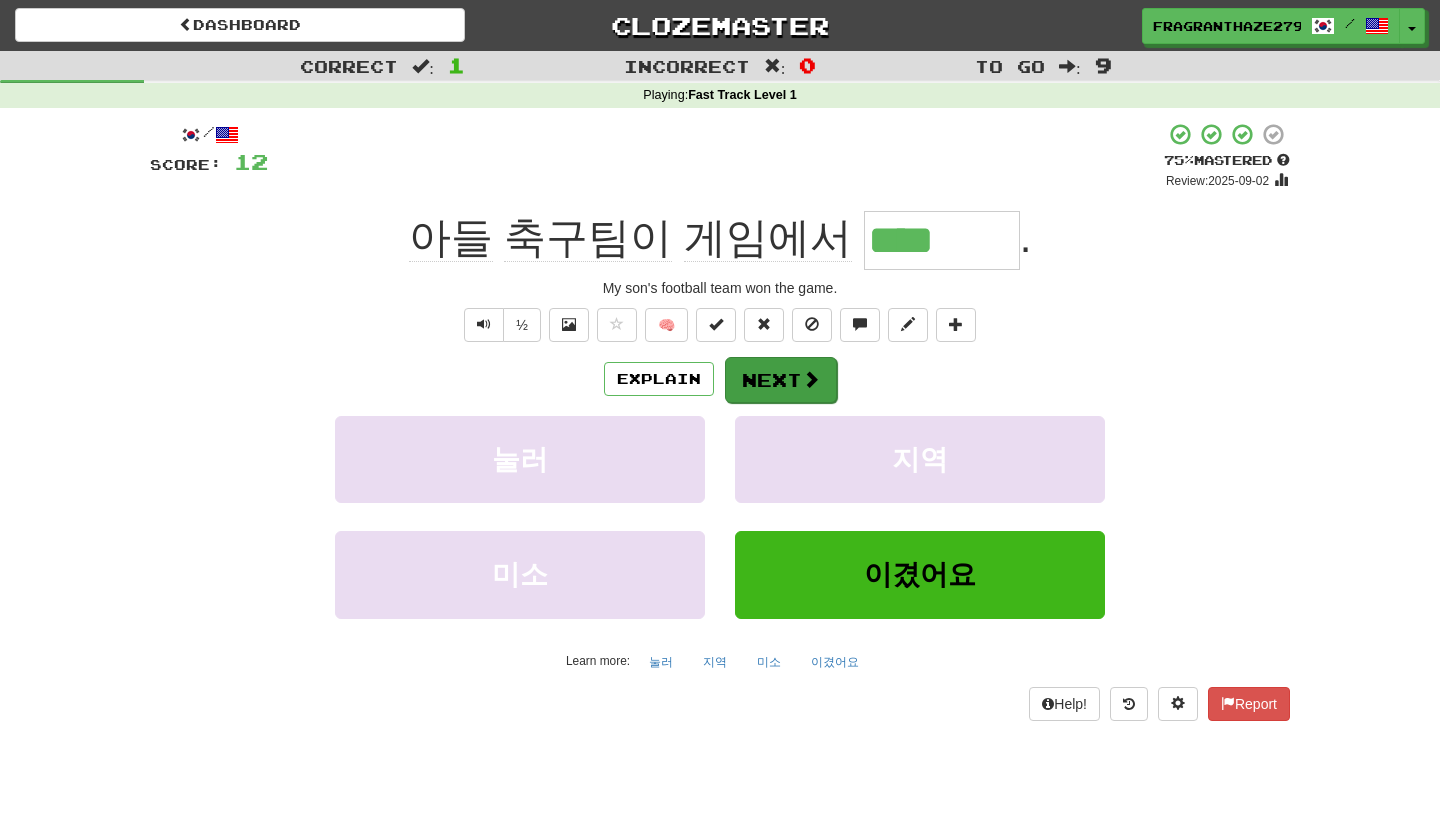click at bounding box center [811, 379] 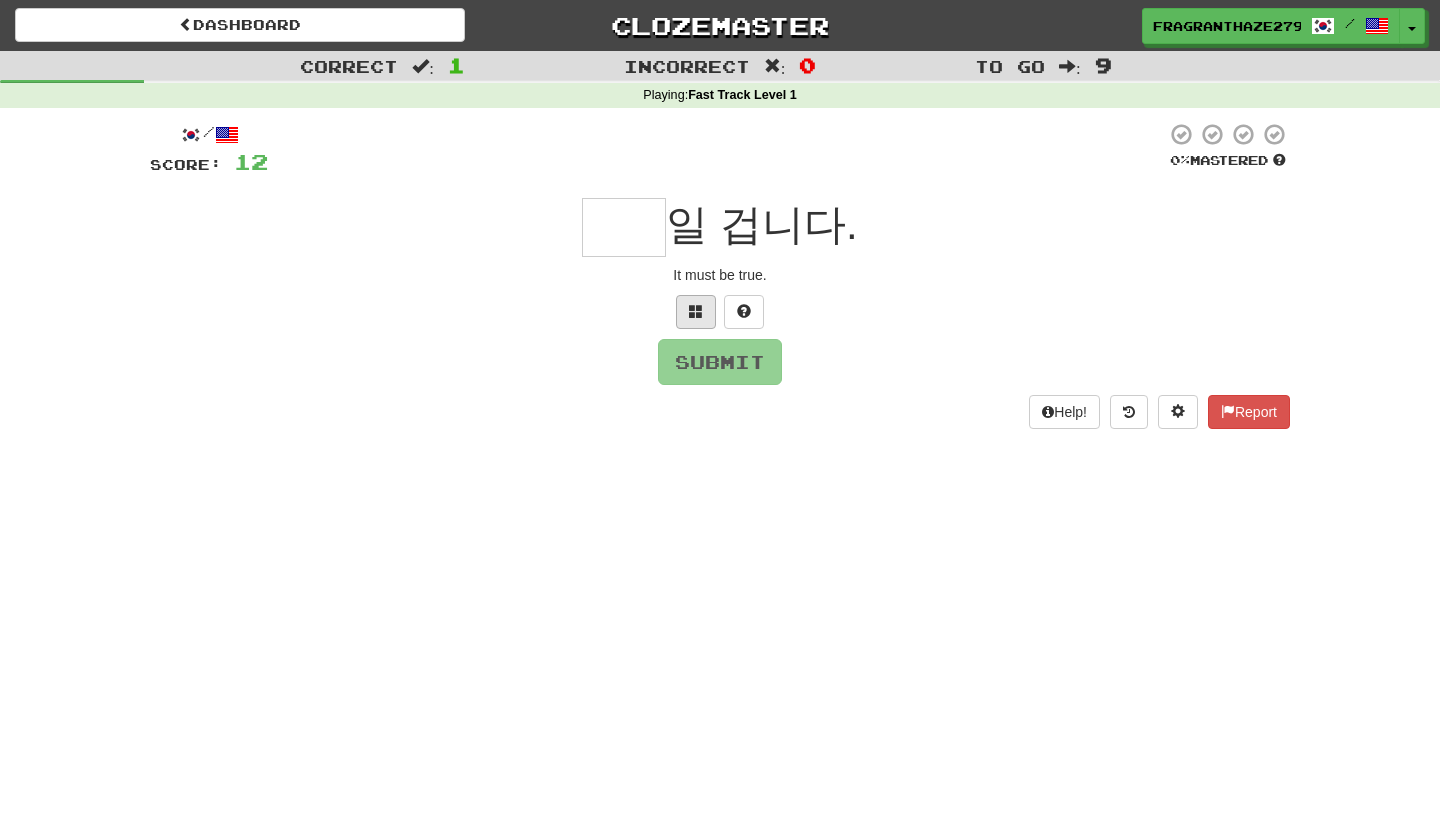 click at bounding box center [696, 311] 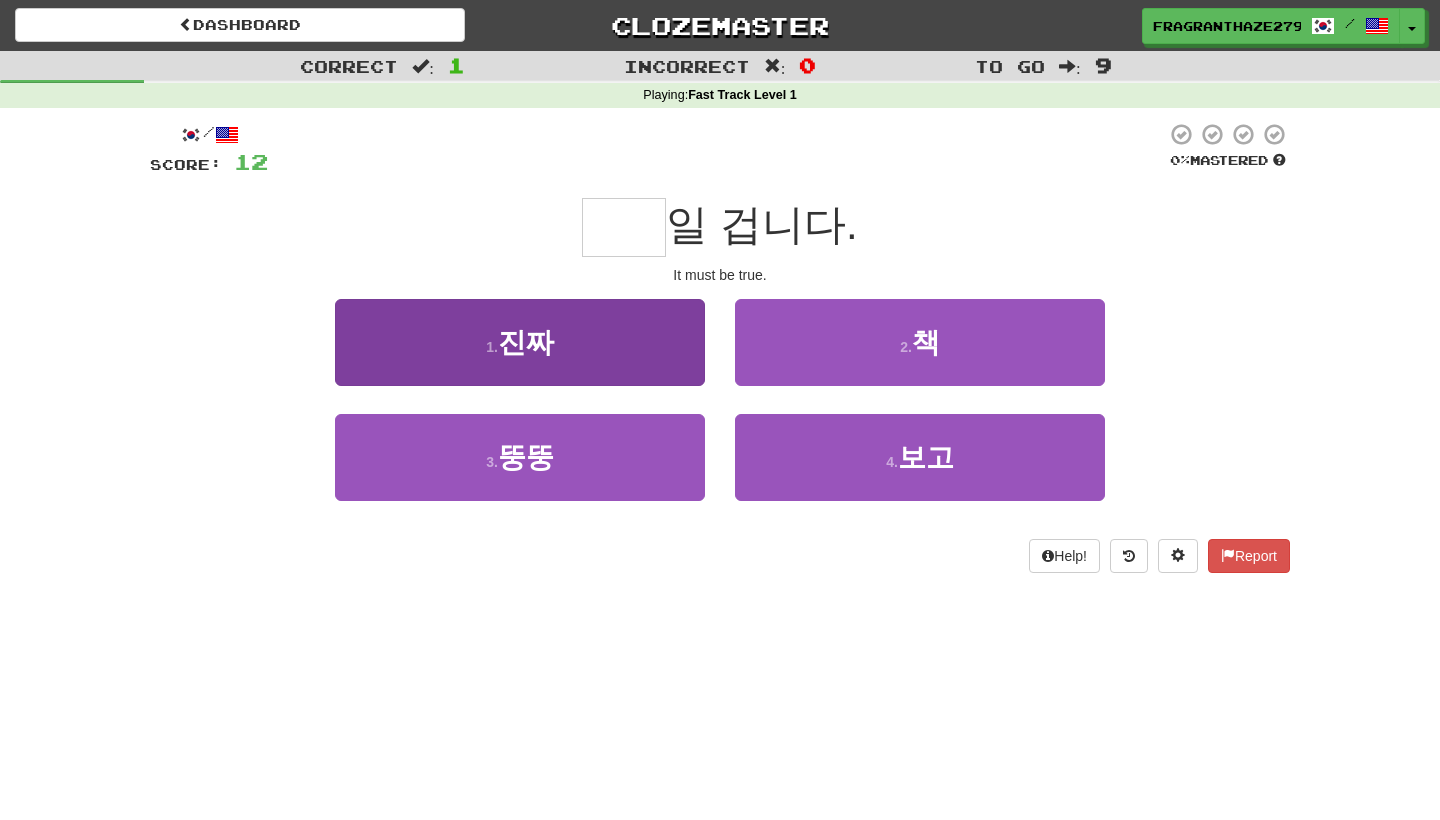 click on "1 .  진짜" at bounding box center (520, 342) 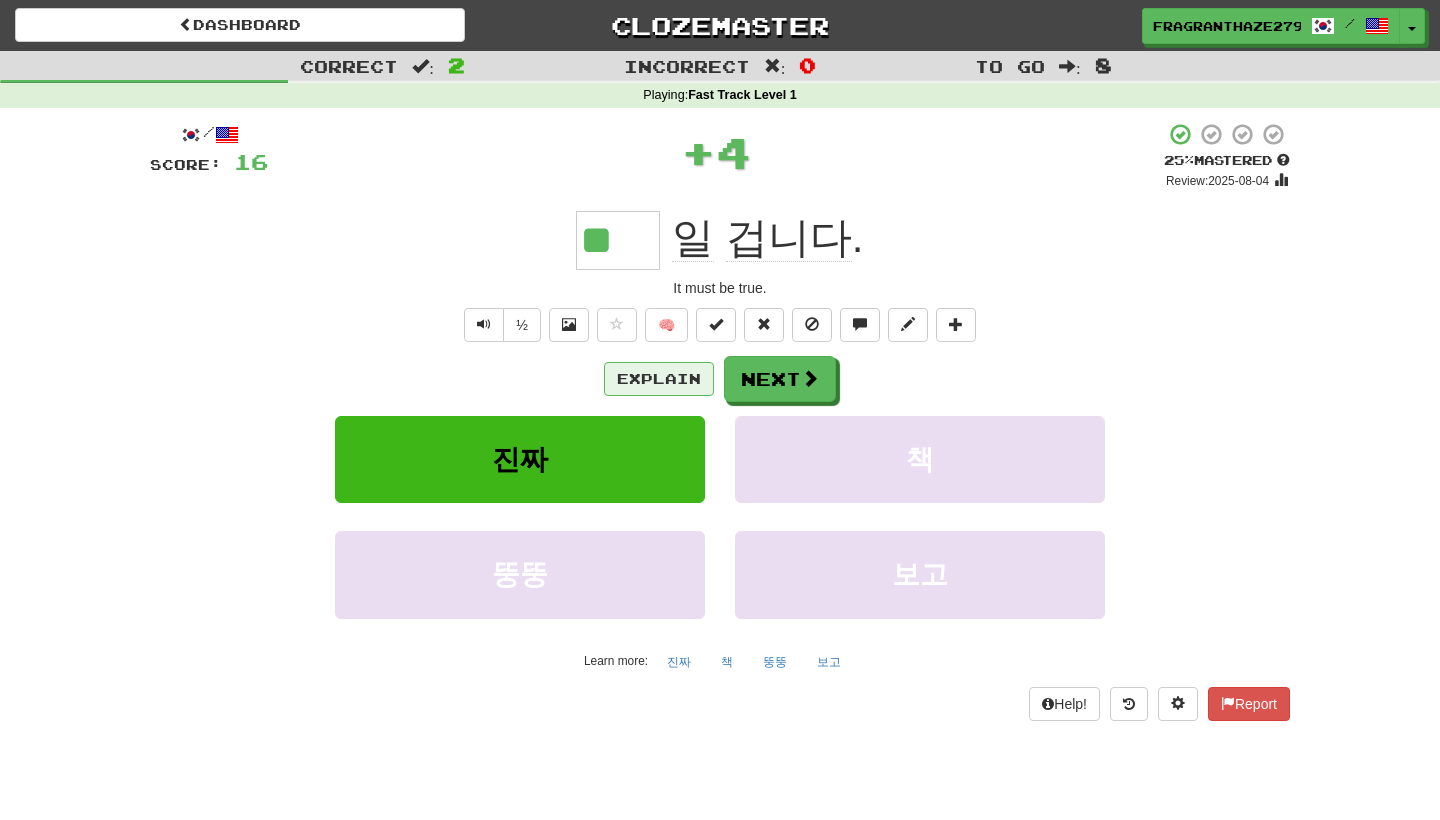 click on "Explain" at bounding box center [659, 379] 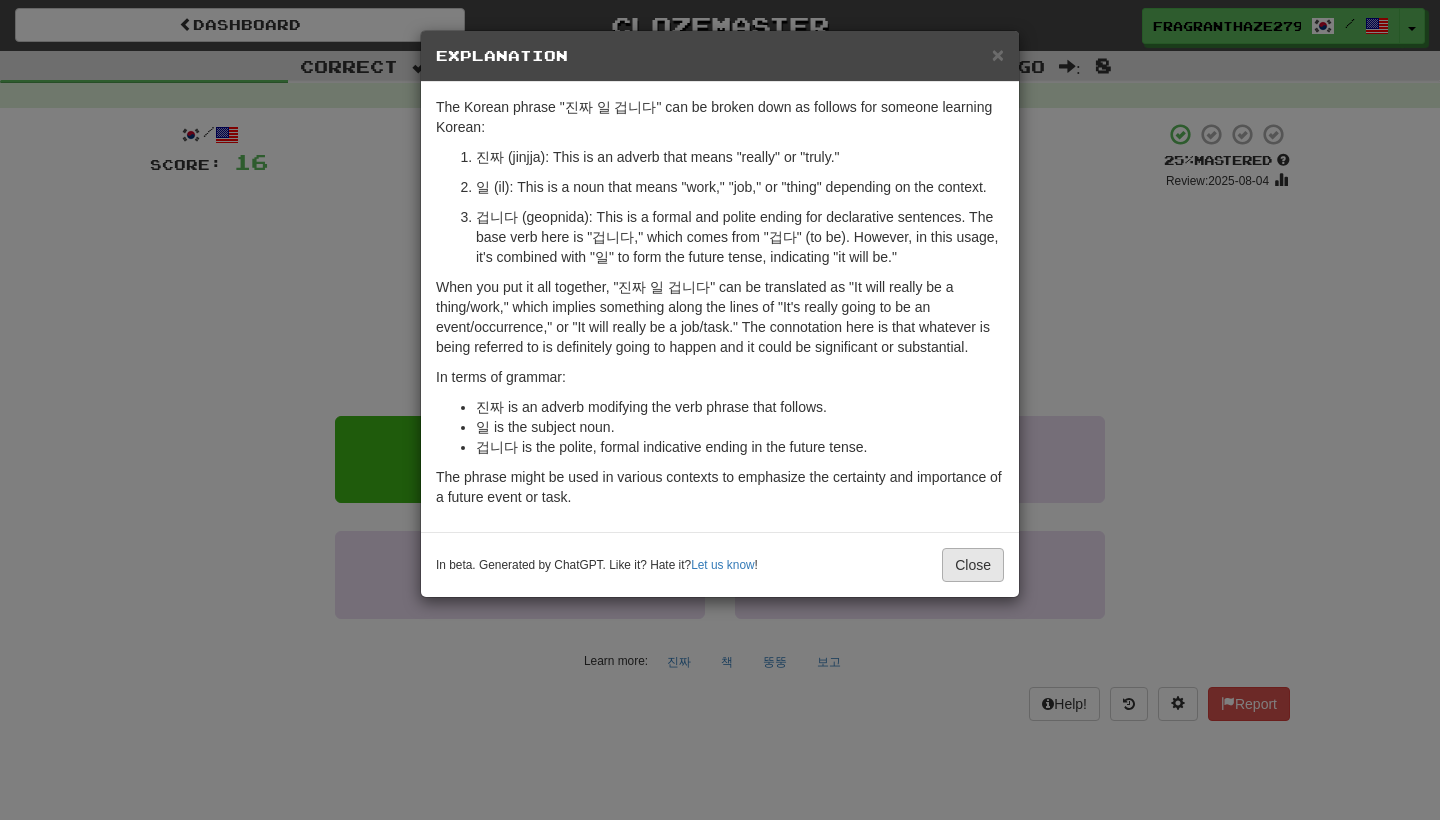 click on "Close" at bounding box center [973, 565] 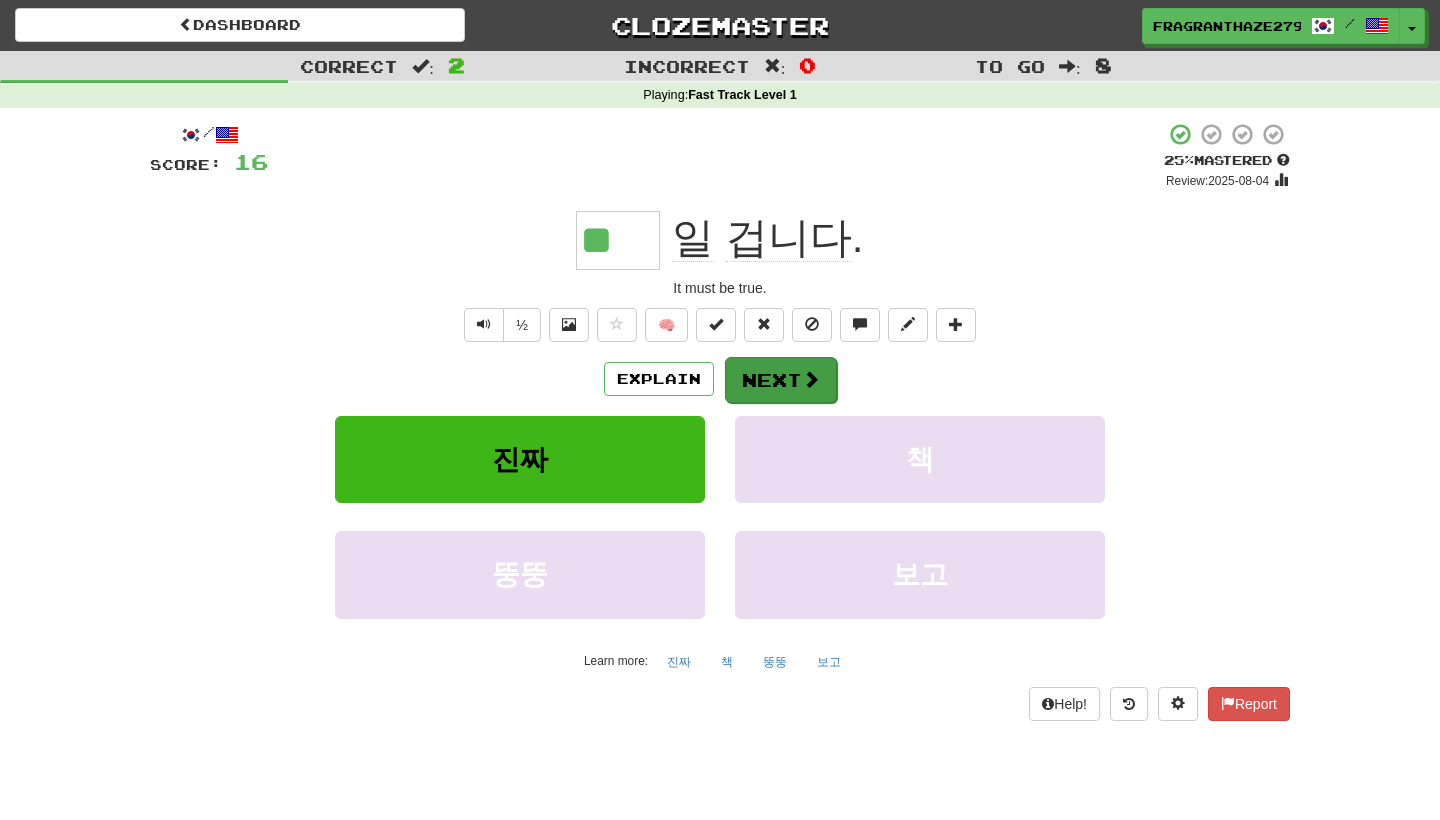 click on "Next" at bounding box center [781, 380] 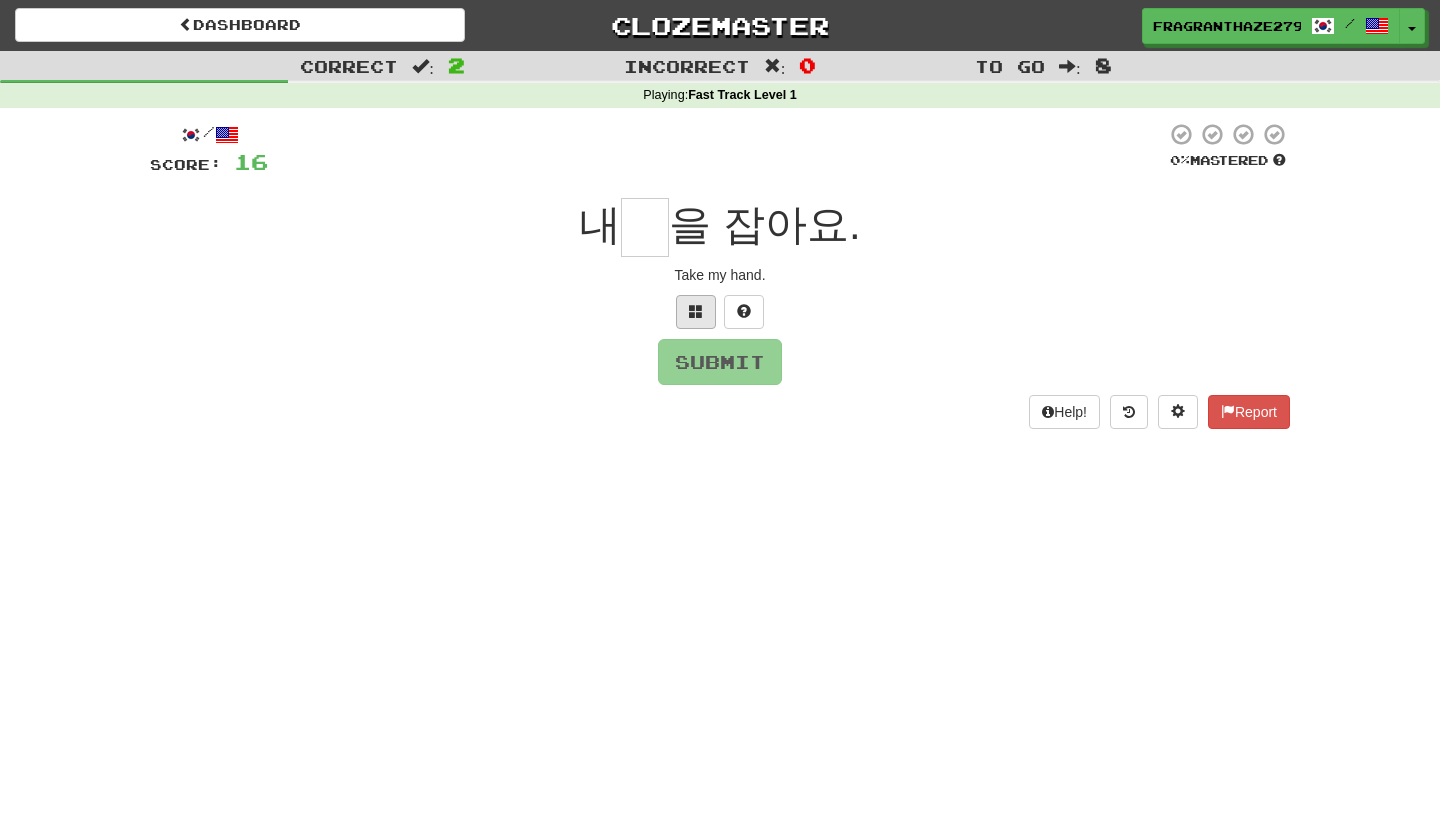 click at bounding box center (696, 312) 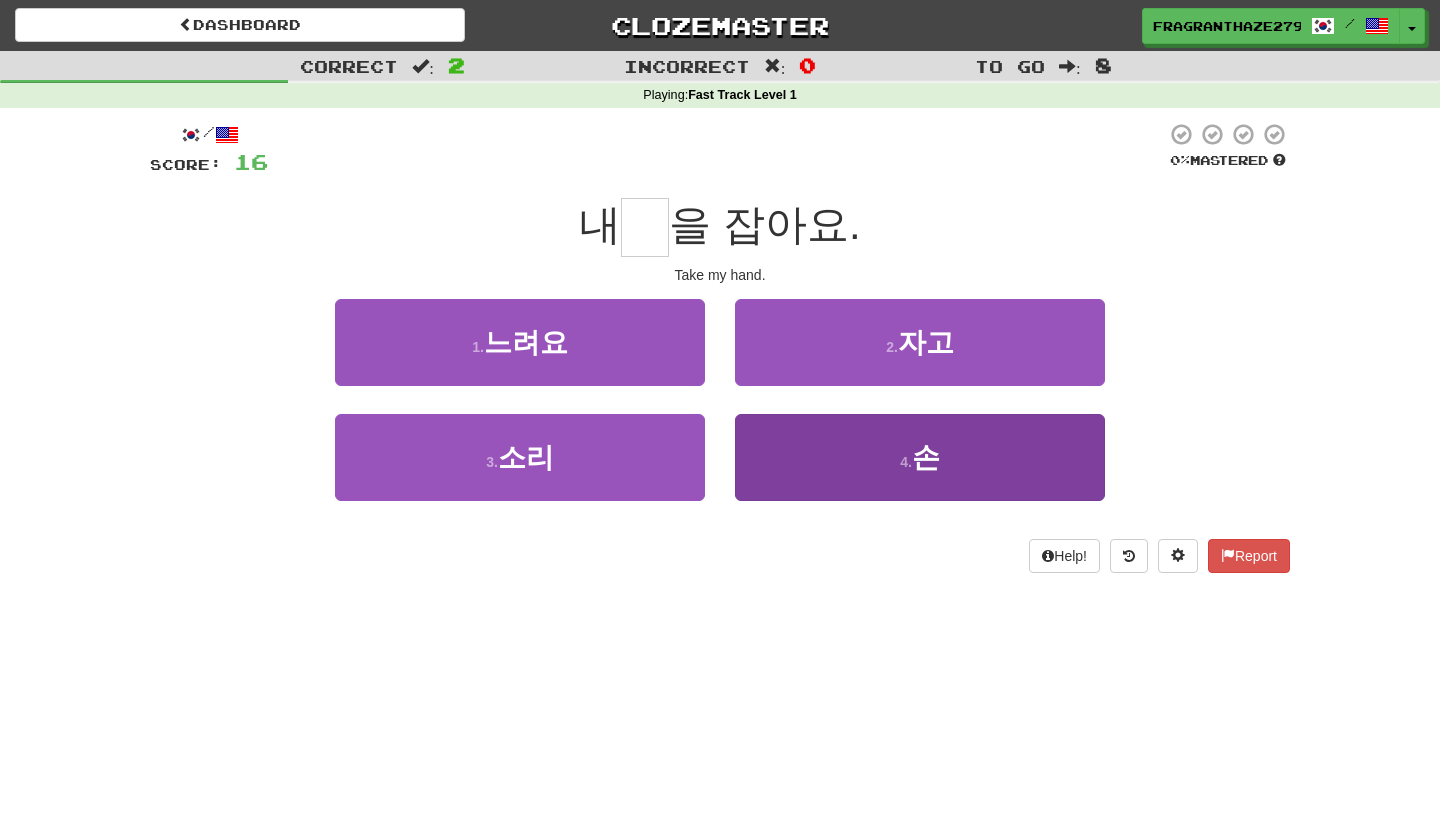 click on "4 .  손" at bounding box center (920, 457) 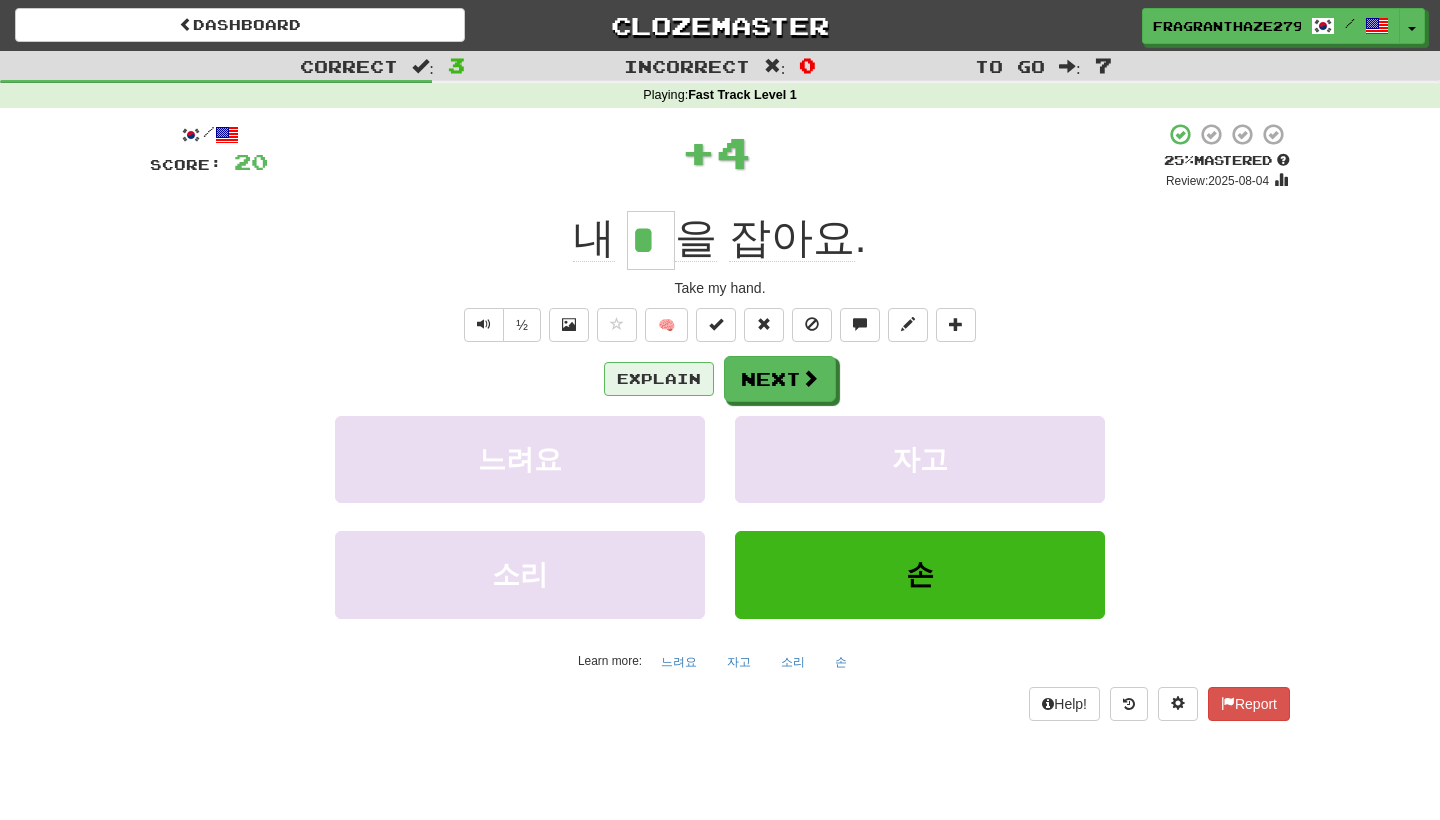 click on "Explain" at bounding box center [659, 379] 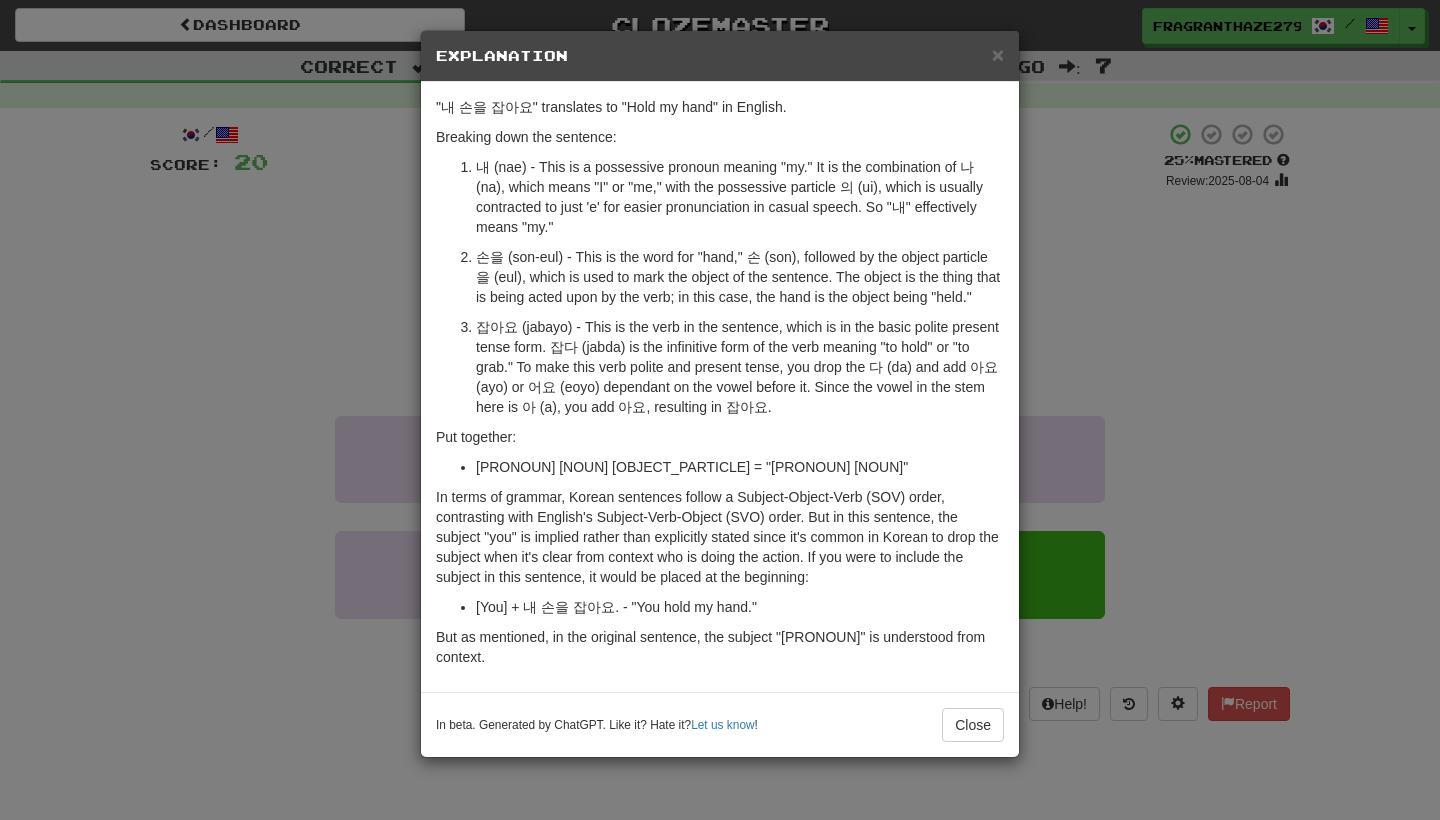 click on "[PRONOUN] [NOUN] [OBJECT_PARTICLE] = "[PRONOUN] [NOUN]"" at bounding box center [720, 410] 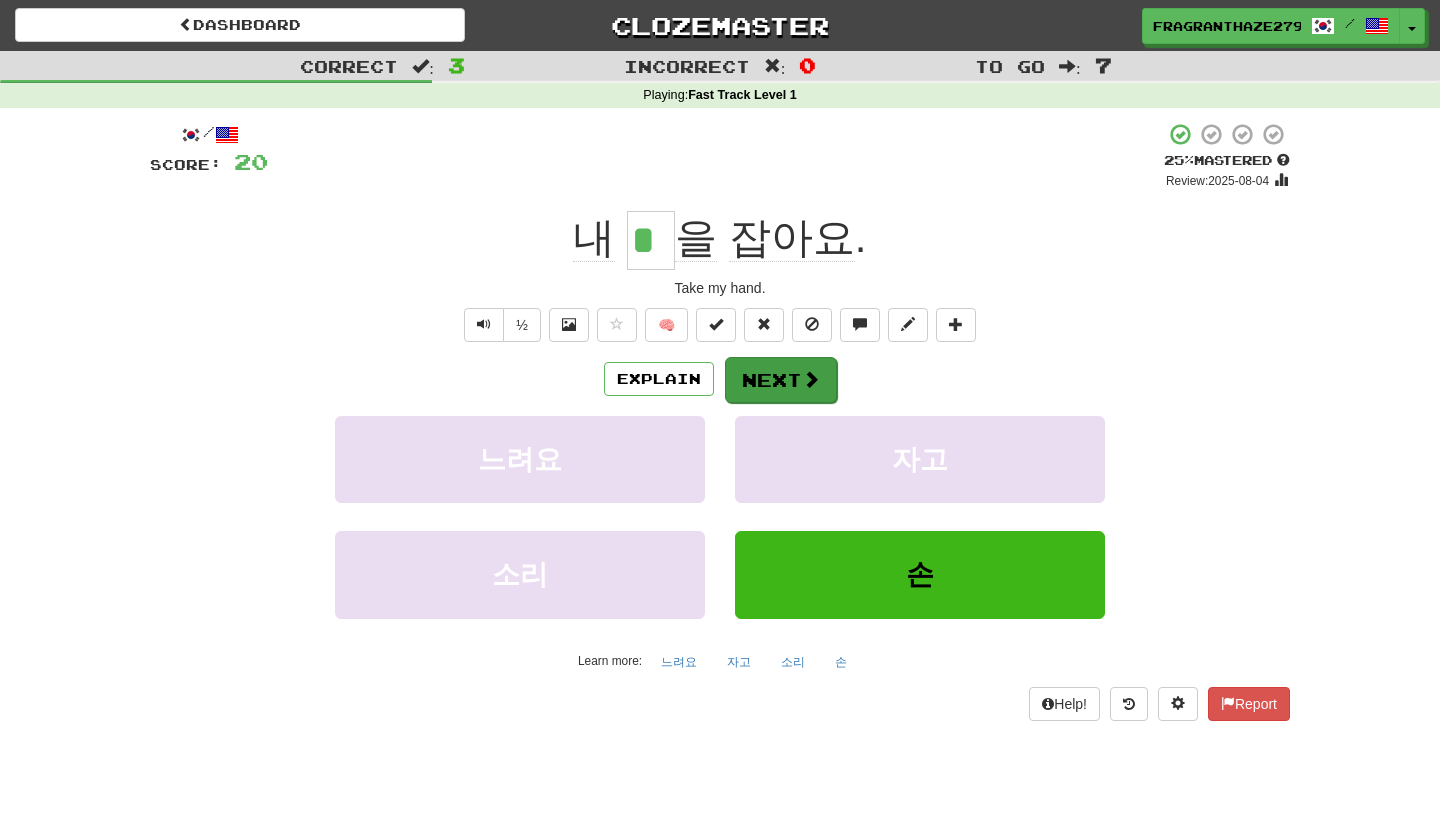 click on "Next" at bounding box center (781, 380) 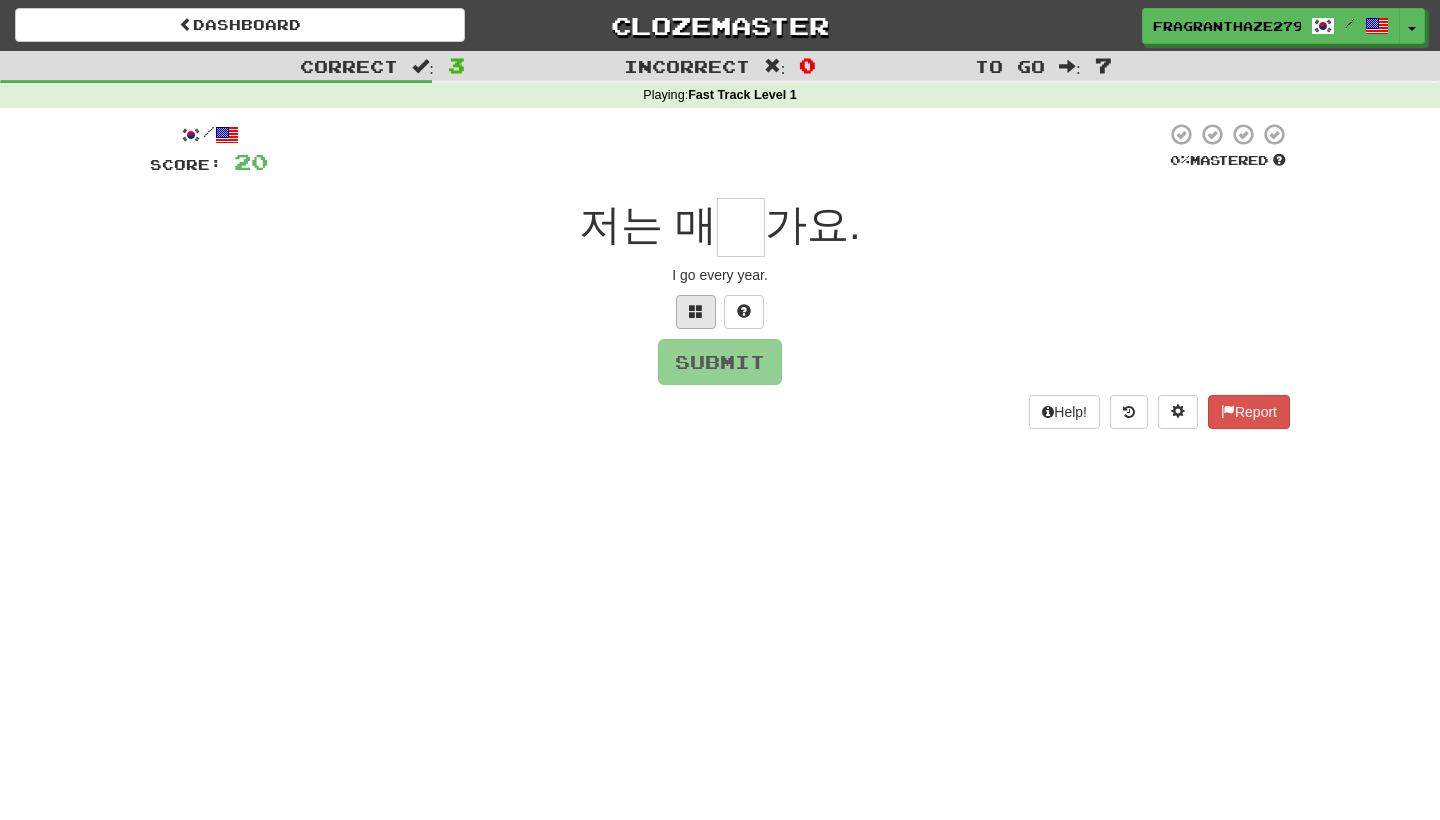 click at bounding box center (696, 312) 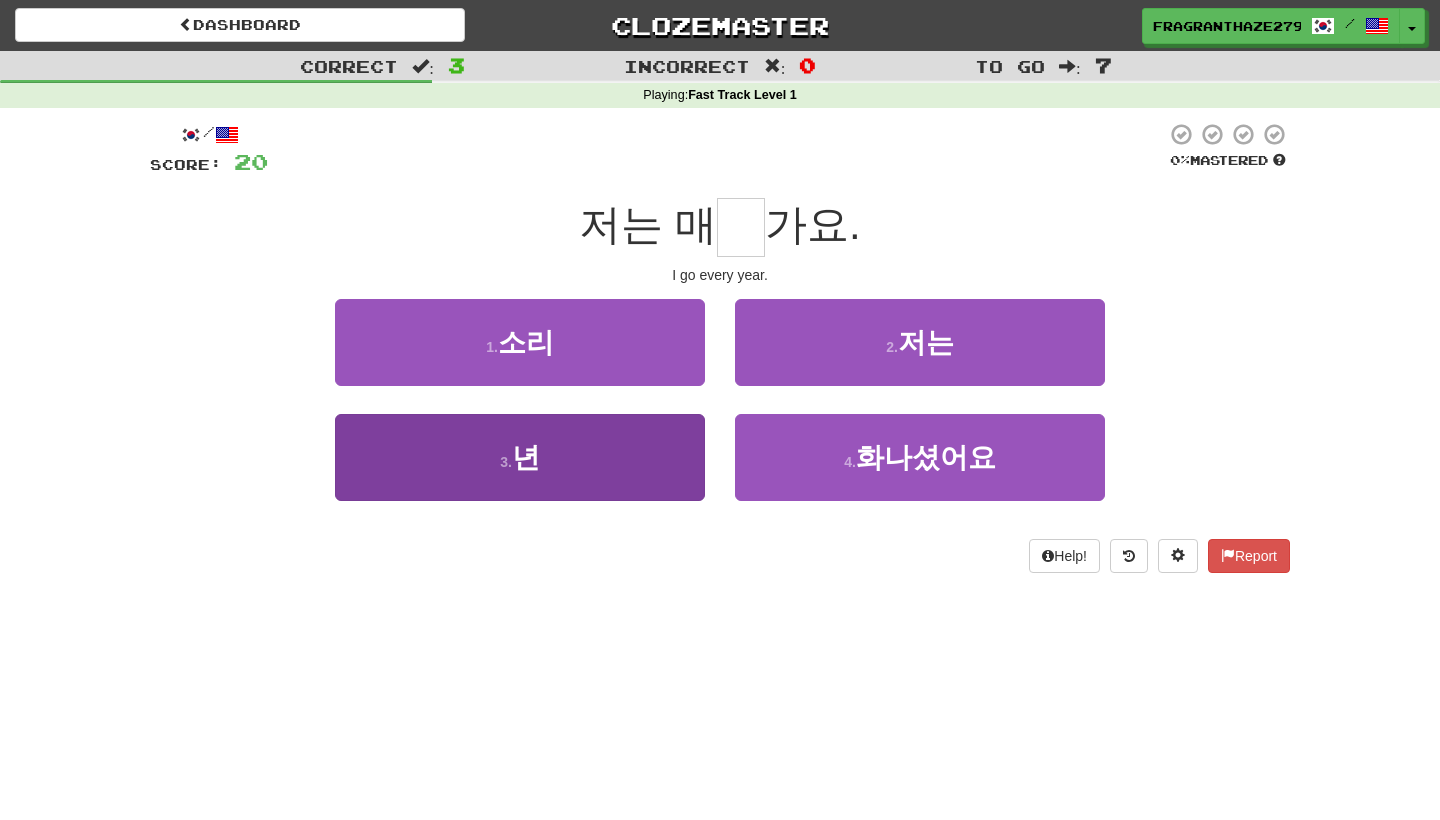 click on "3 .  년" at bounding box center (520, 457) 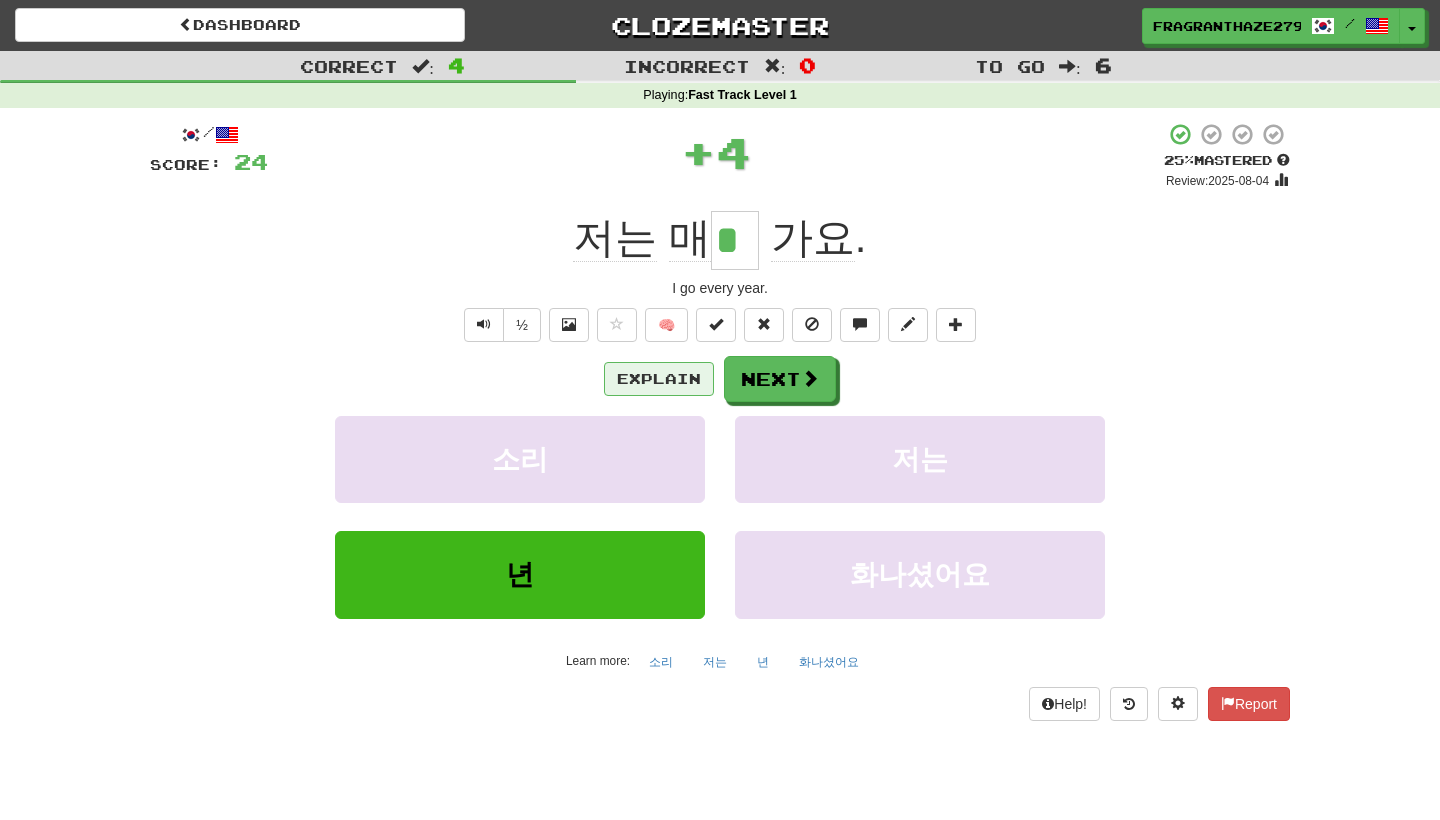 click on "Explain" at bounding box center (659, 379) 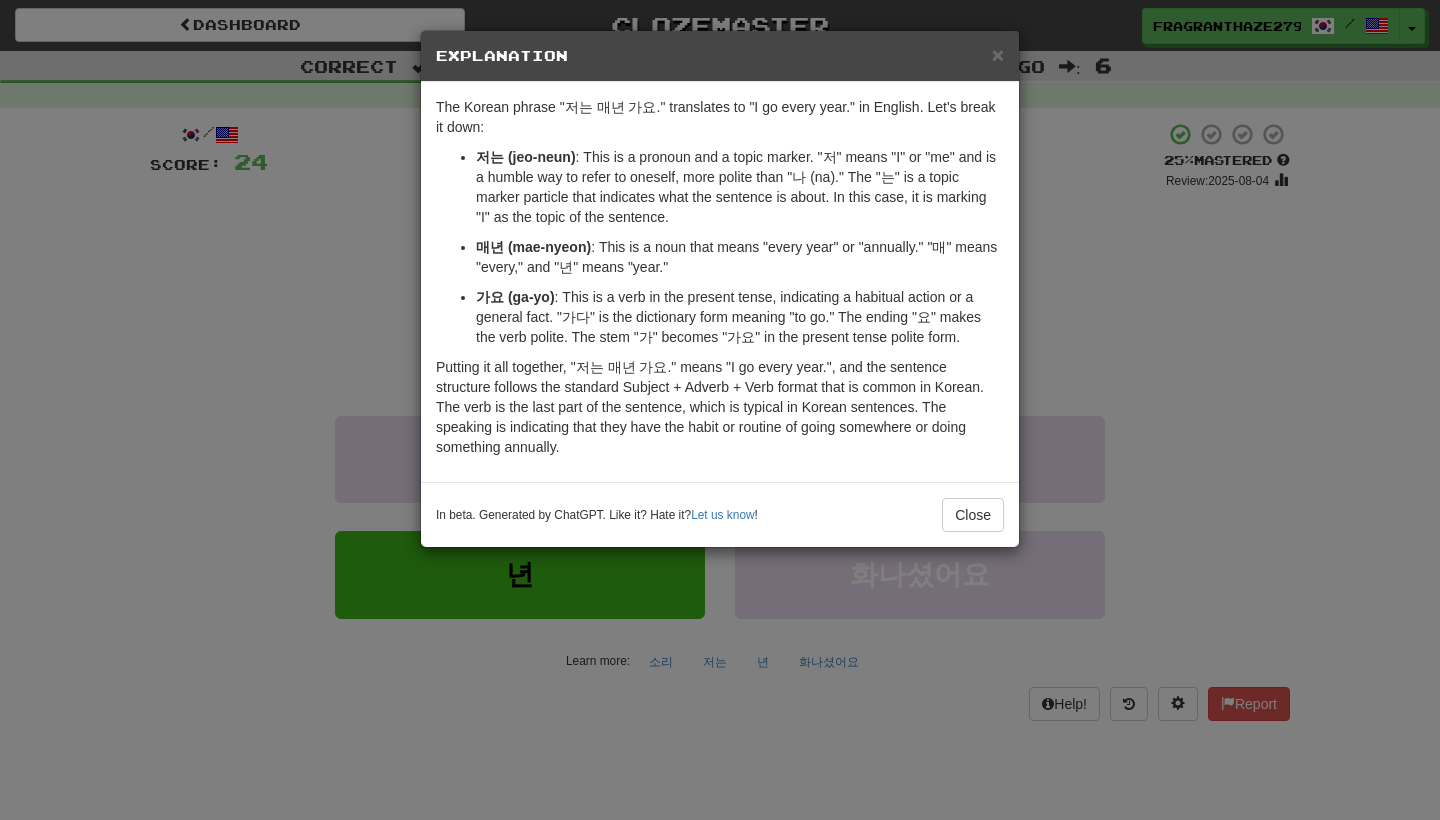 click on "× Explanation The Korean phrase "저는 매년 가요." translates to "I go every year." in English. Let's break it down:
저는 (jeo-neun) : This is a pronoun and a topic marker. "저" means "I" or "me" and is a humble way to refer to oneself, more polite than "나 (na)." The "는" is a topic marker particle that indicates what the sentence is about. In this case, it is marking "I" as the topic of the sentence.
매년 (mae-nyeon) : This is a noun that means "every year" or "annually." "매" means "every," and "년" means "year."
가요 (ga-yo) : This is a verb in the present tense, indicating a habitual action or a general fact. "가다" is the dictionary form meaning "to go." The ending "요" makes the verb polite. The stem "가" becomes "가요" in the present tense polite form.
In beta. Generated by ChatGPT. Like it? Hate it?  Let us know ! Close" at bounding box center [720, 410] 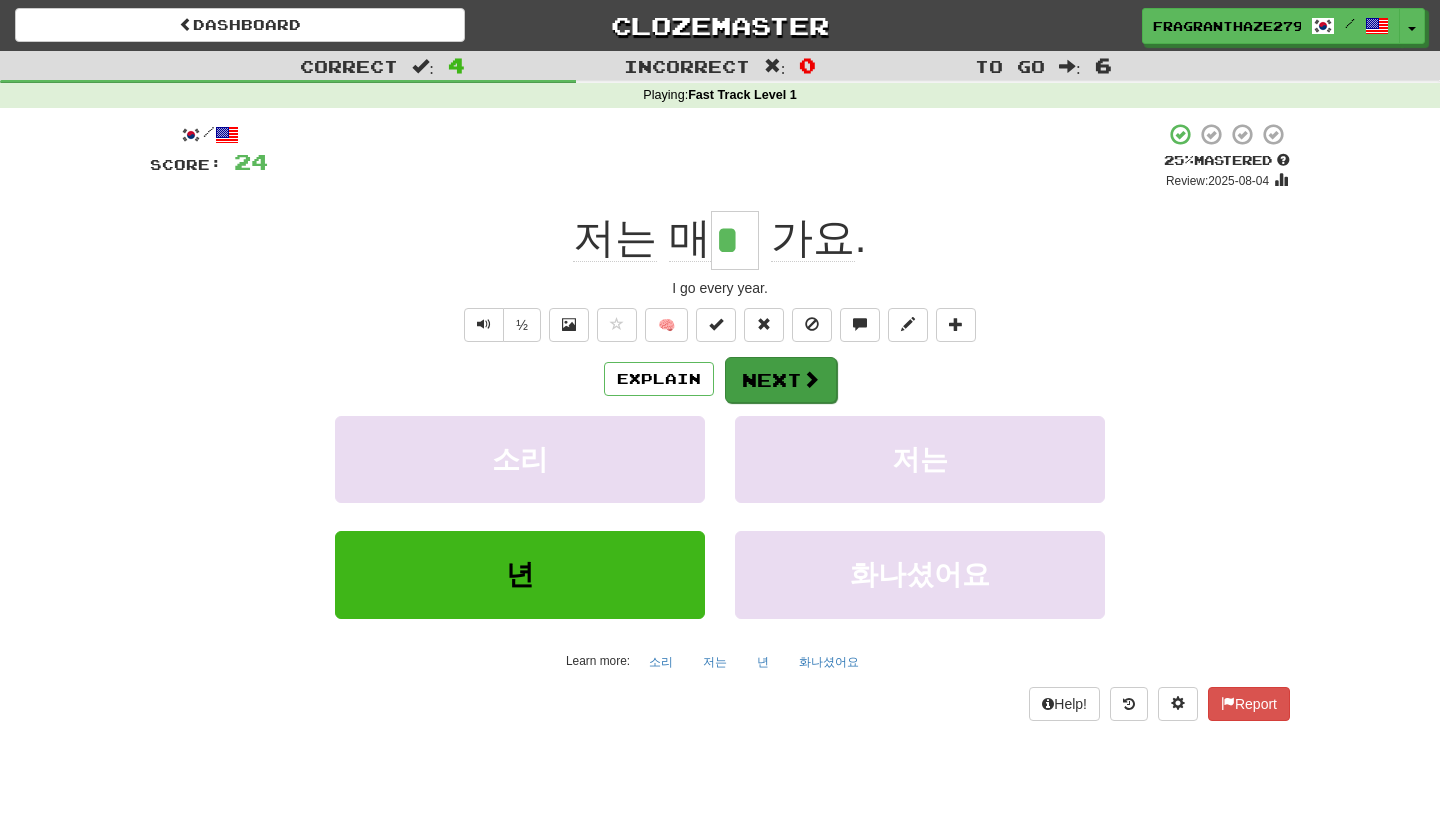 click on "Next" at bounding box center (781, 380) 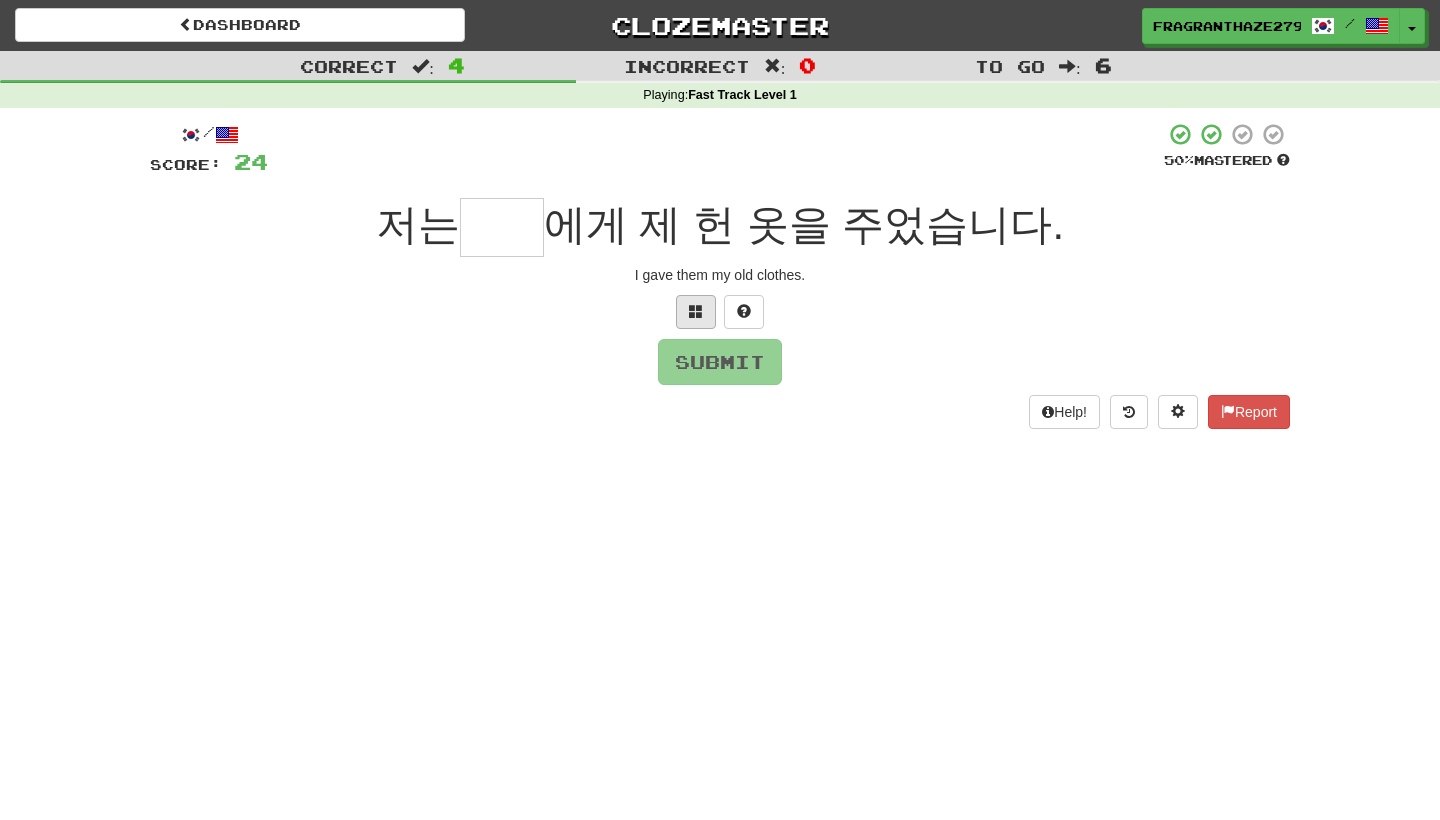 click at bounding box center (696, 312) 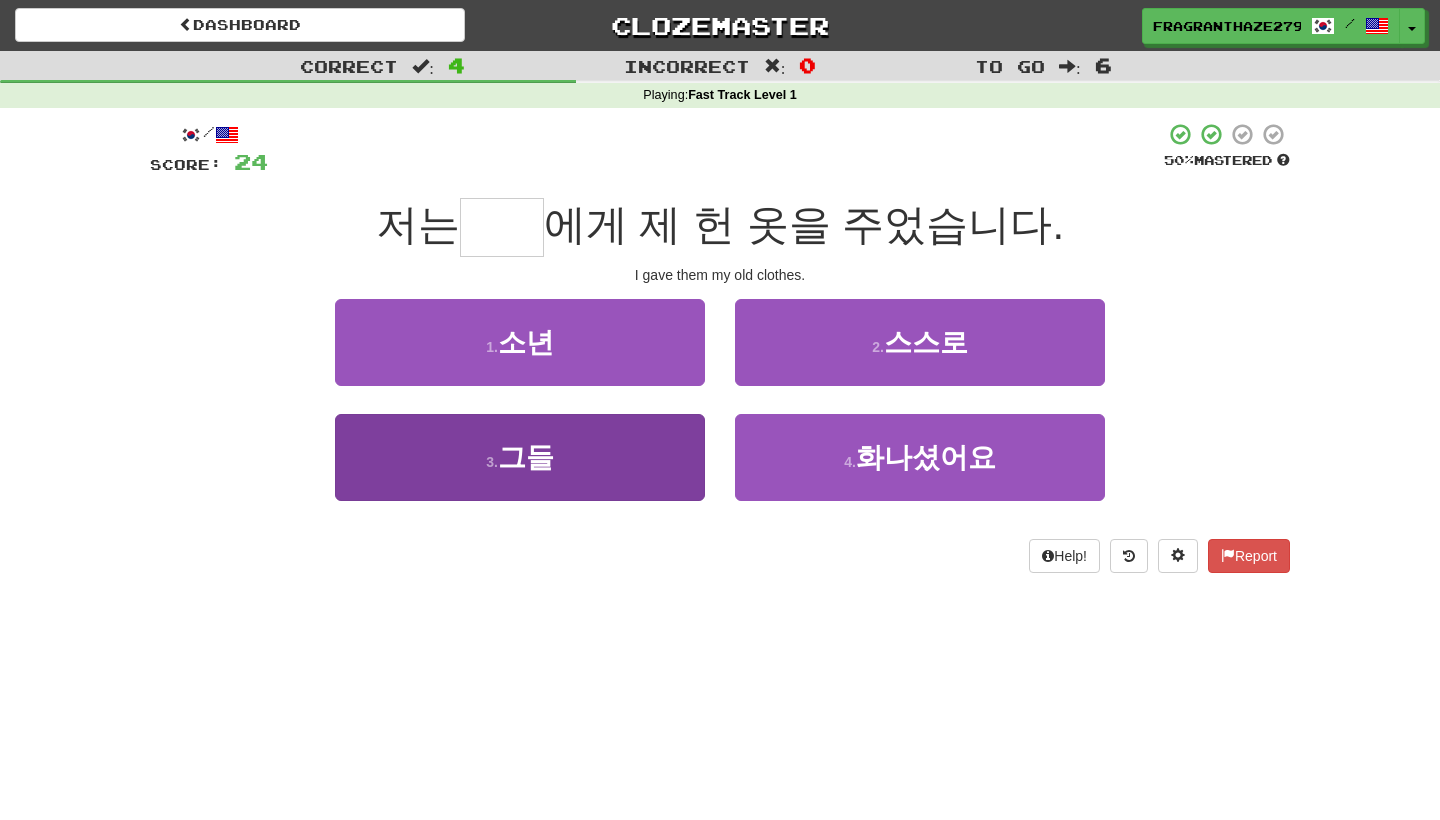 click on "3 .  그들" at bounding box center (520, 457) 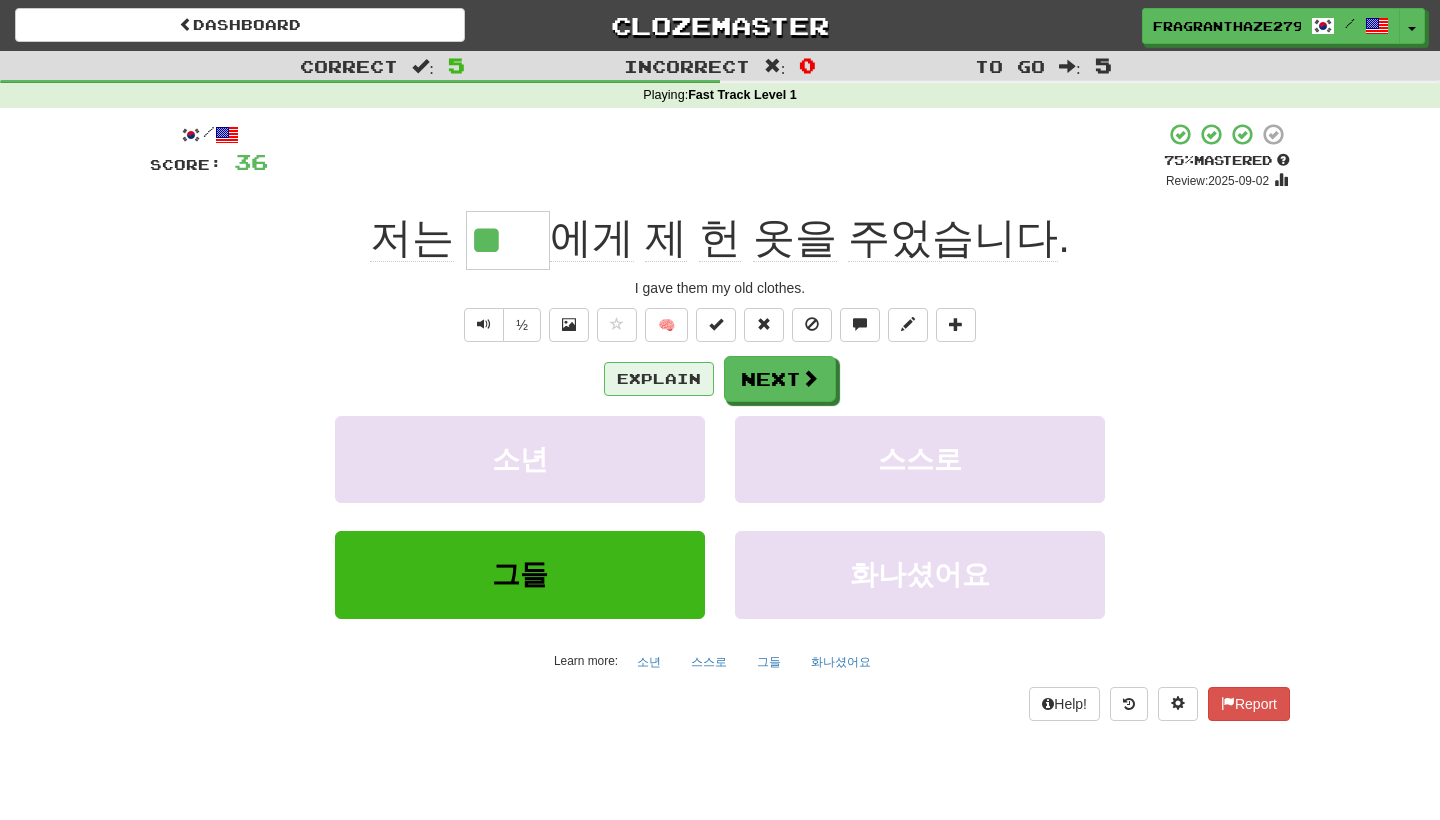 click on "Explain" at bounding box center [659, 379] 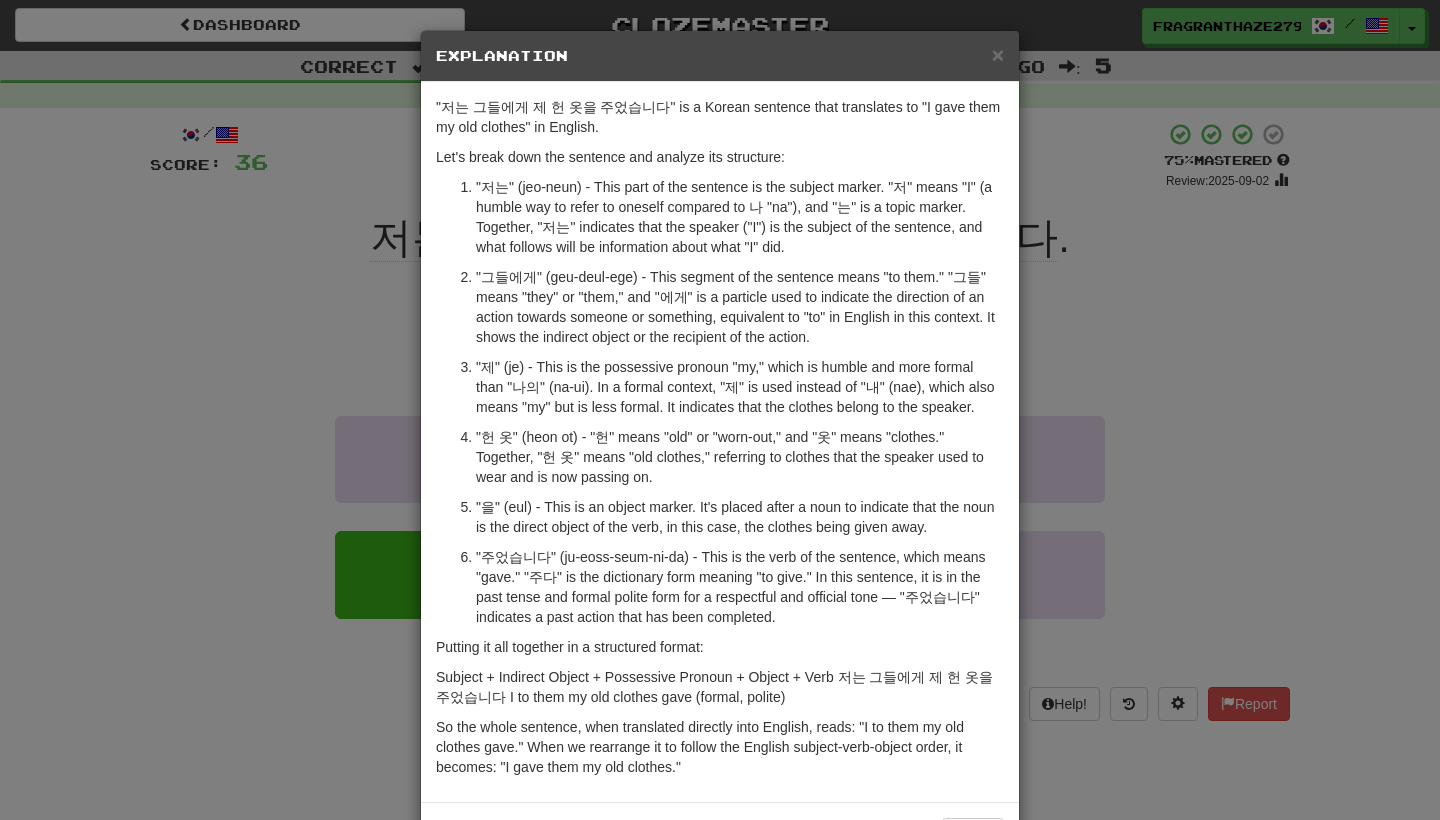 click on "× Explanation "저는 그들에게 제 헌 옷을 주었습니다" is a Korean sentence that translates to "I gave them my old clothes" in English.
Let's break down the sentence and analyze its structure:
"저는" (jeo-neun) - This part of the sentence is the subject marker. "저" means "I" (a humble way to refer to oneself compared to 나 "na"), and "는" is a topic marker. Together, "저는" indicates that the speaker ("I") is the subject of the sentence, and what follows will be information about what "I" did.
"그들에게" (geu-deul-ege) - This segment of the sentence means "to them." "그들" means "they" or "them," and "에게" is a particle used to indicate the direction of an action towards someone or something, equivalent to "to" in English in this context. It shows the indirect object or the recipient of the action.
Putting it all together in a structured format:
In beta. Generated by ChatGPT. Like it? Hate it?  Let us know ! Close" at bounding box center (720, 410) 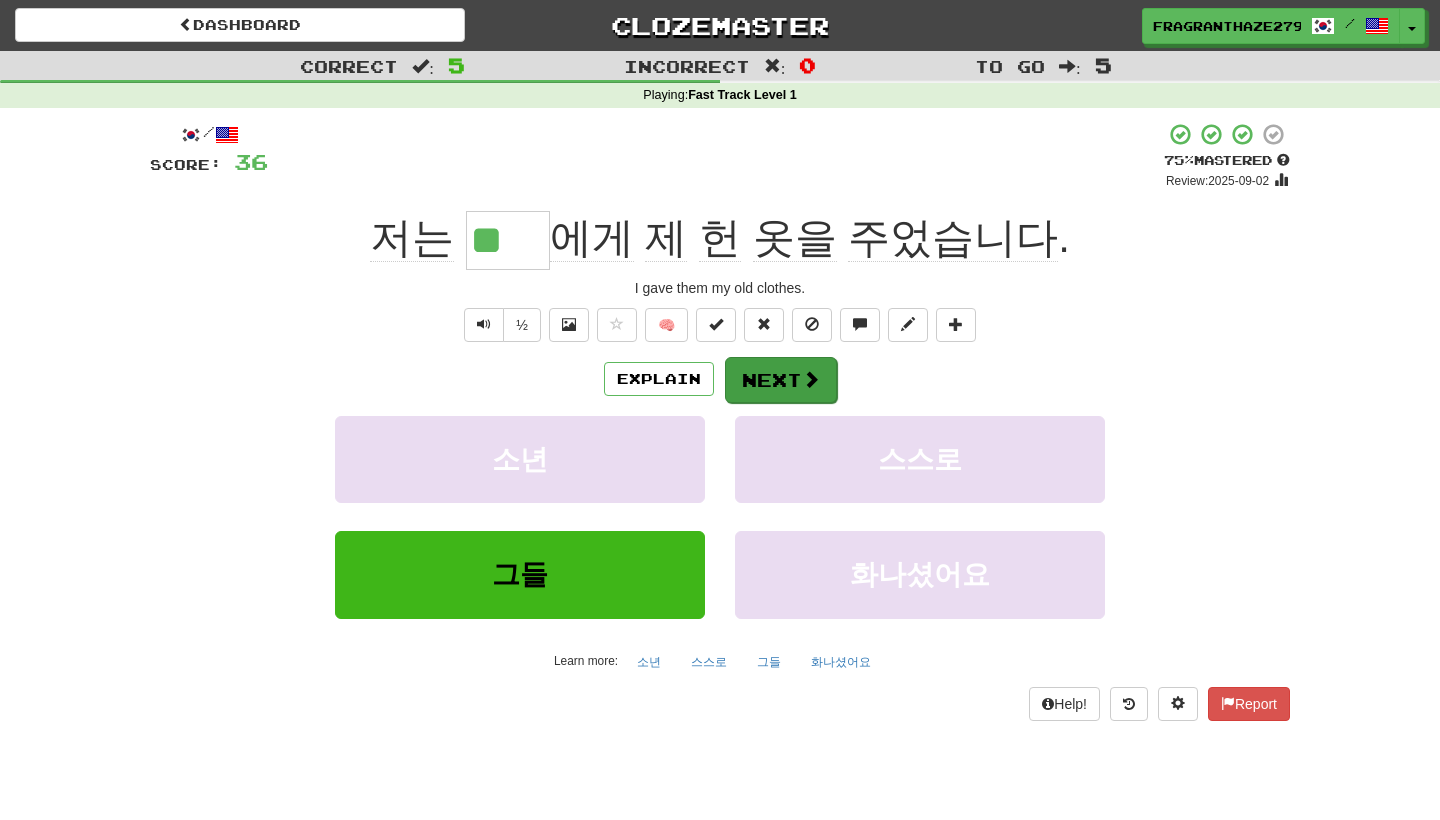 click on "Next" at bounding box center (781, 380) 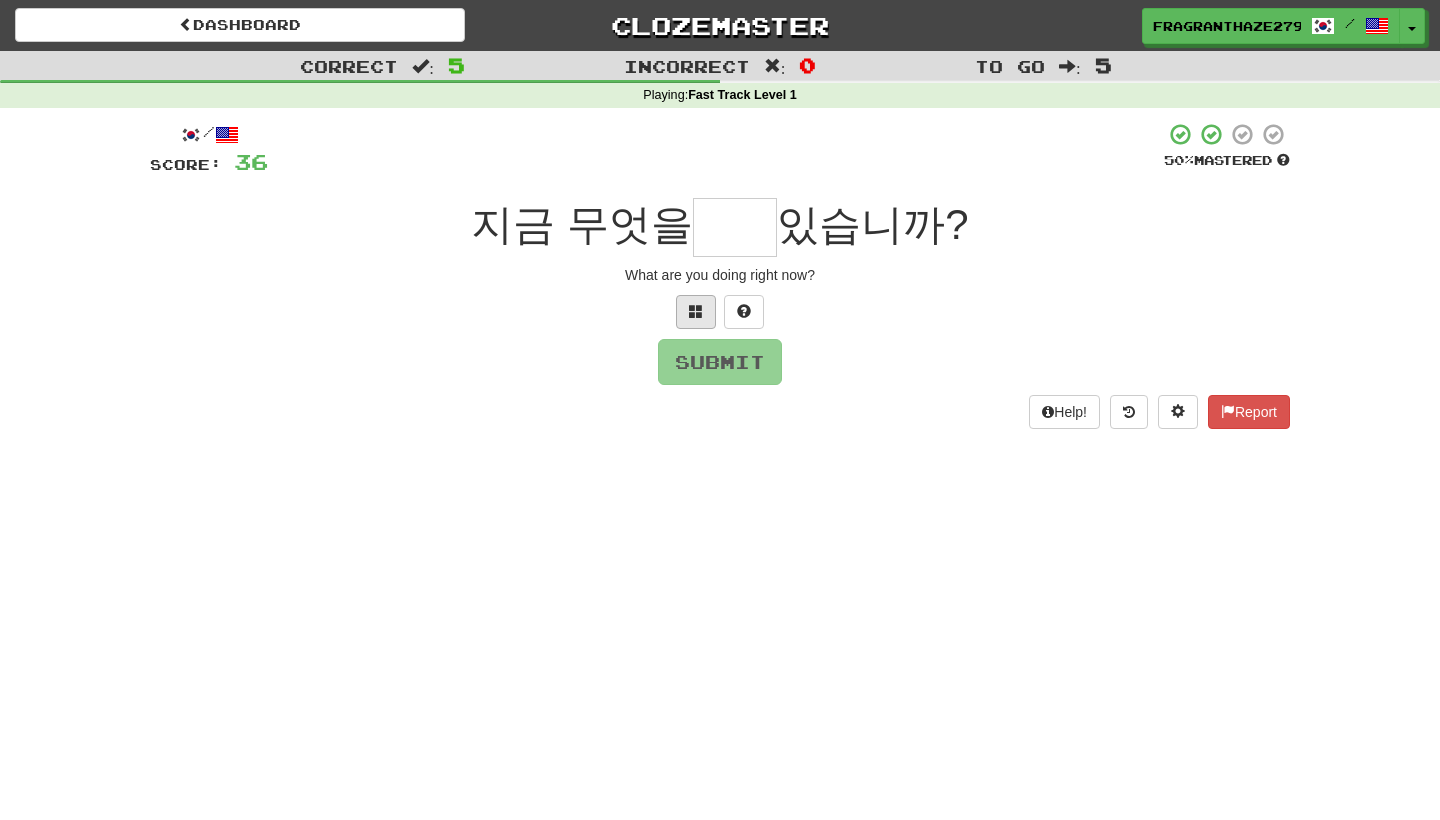 click at bounding box center [696, 312] 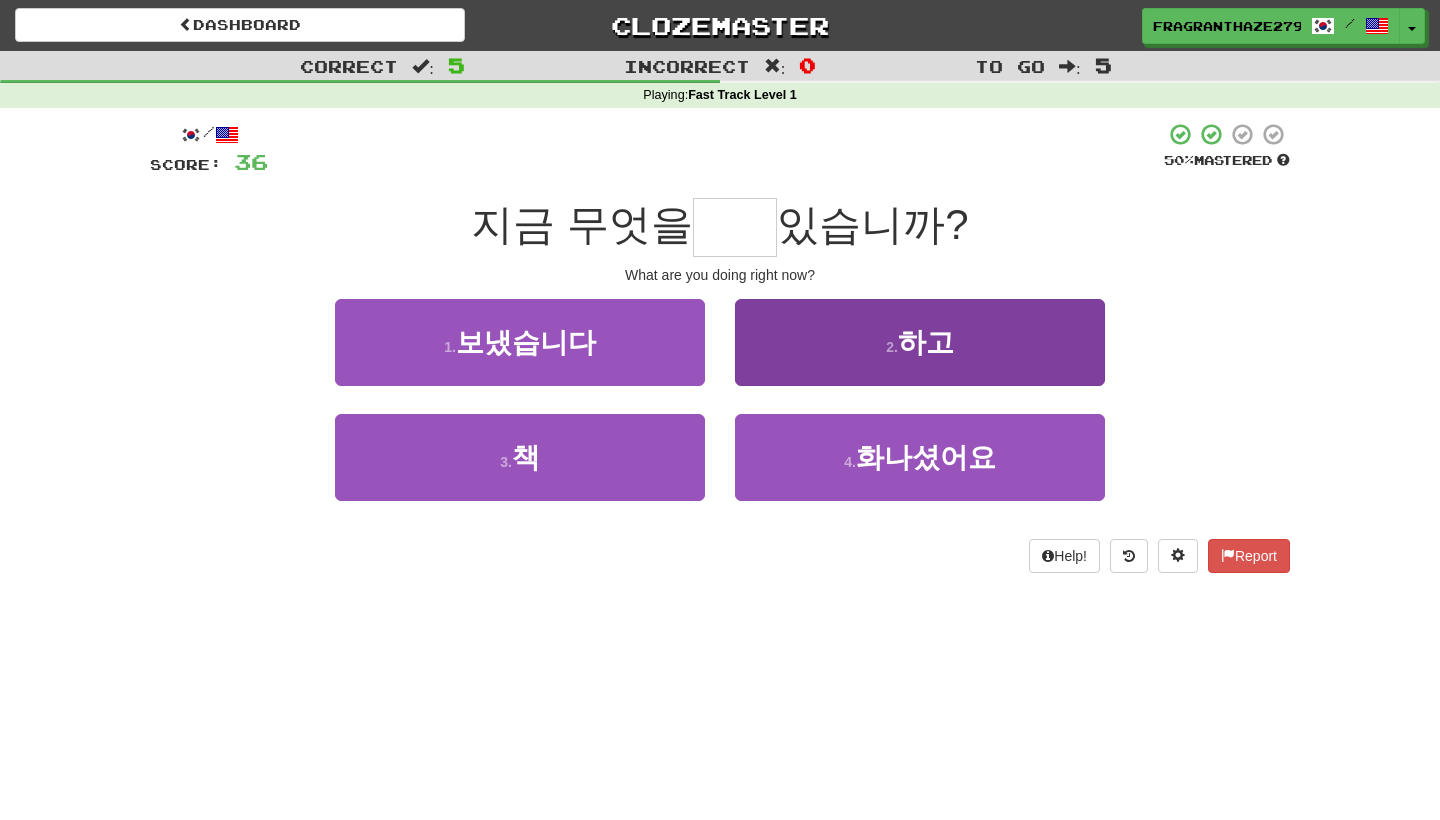 click on "2 .  하고" at bounding box center (920, 342) 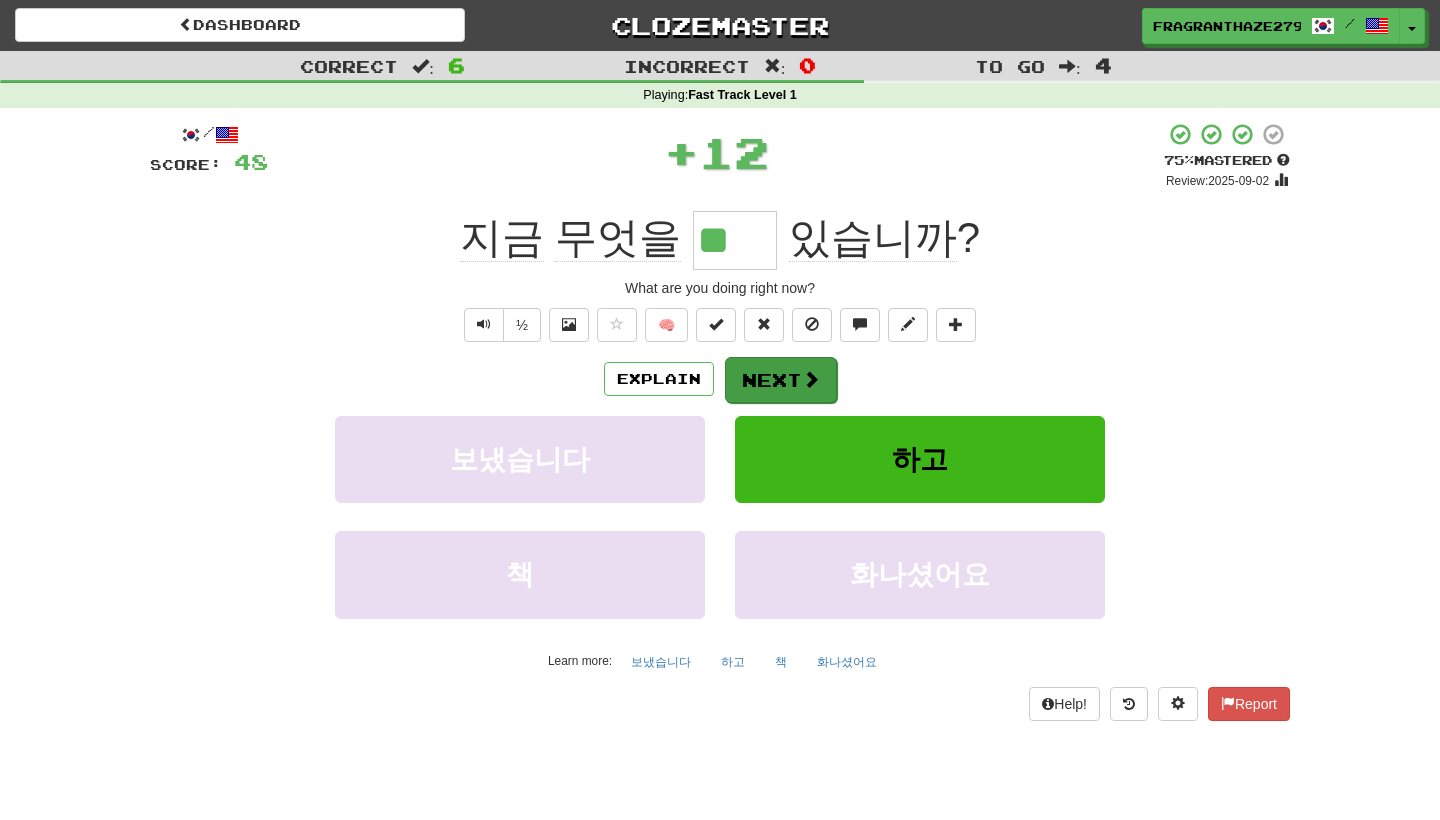 click on "Next" at bounding box center [781, 380] 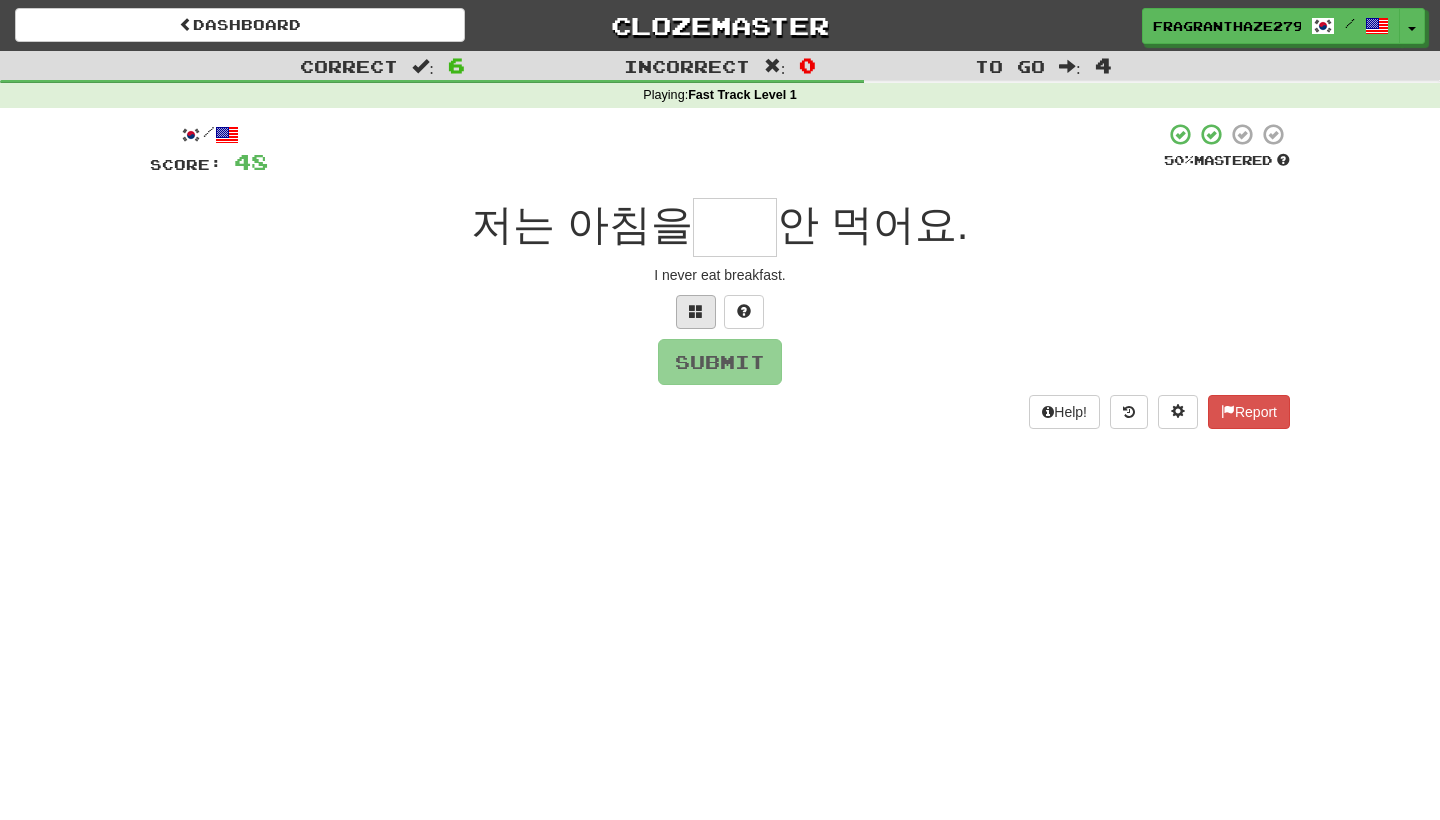 click at bounding box center (696, 312) 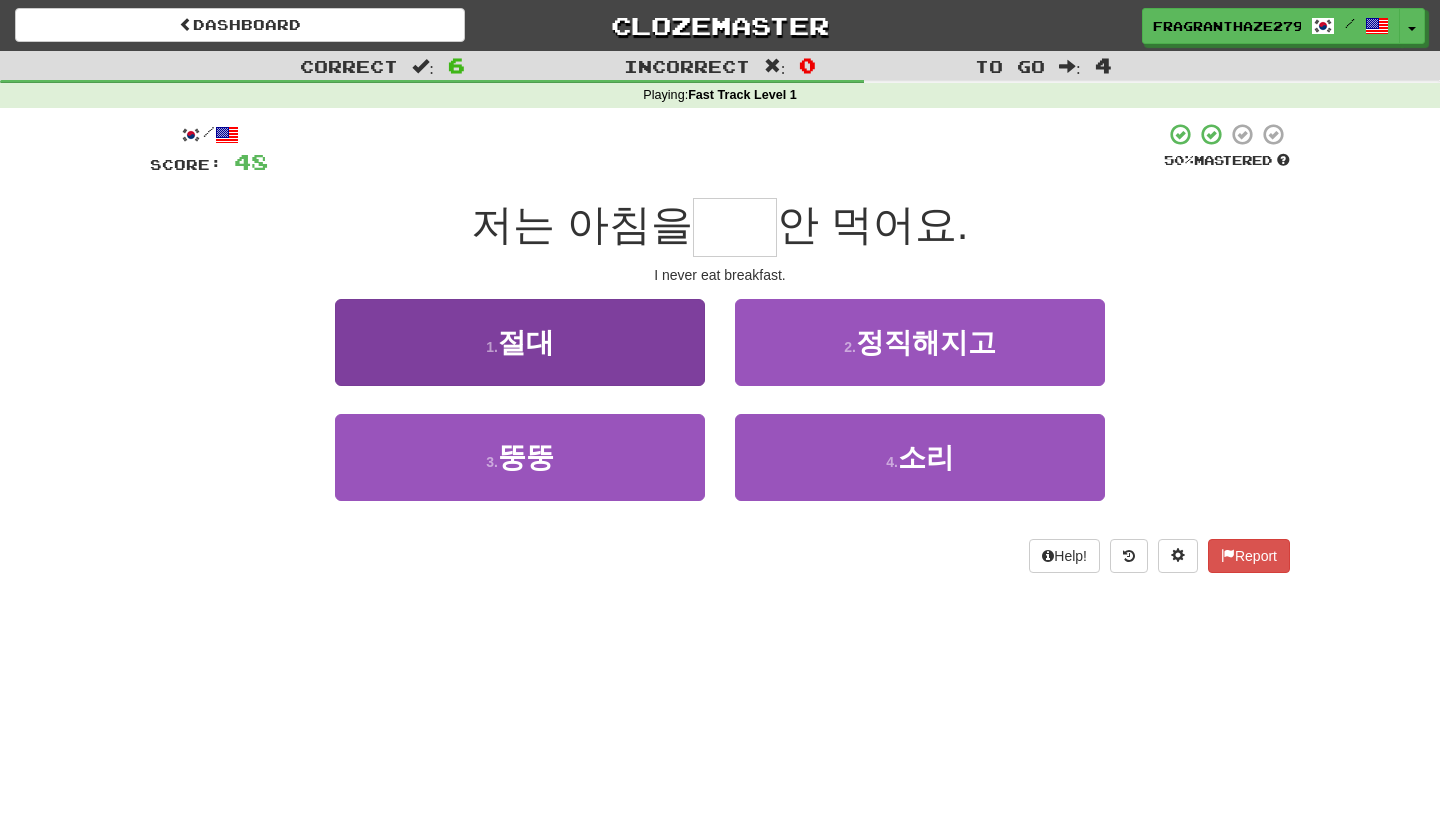 click on "1 .  절대" at bounding box center [520, 342] 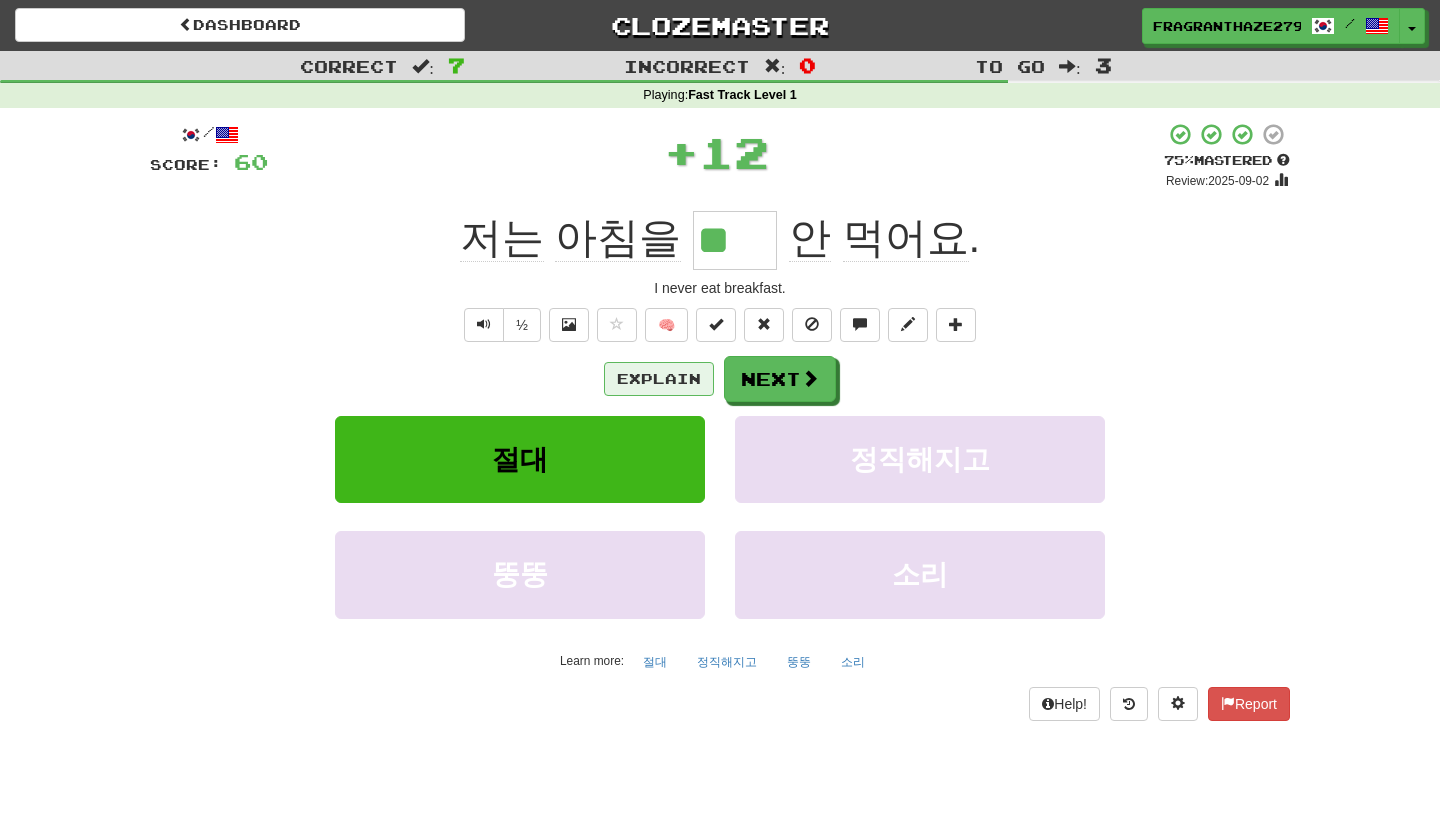 click on "Explain" at bounding box center (659, 379) 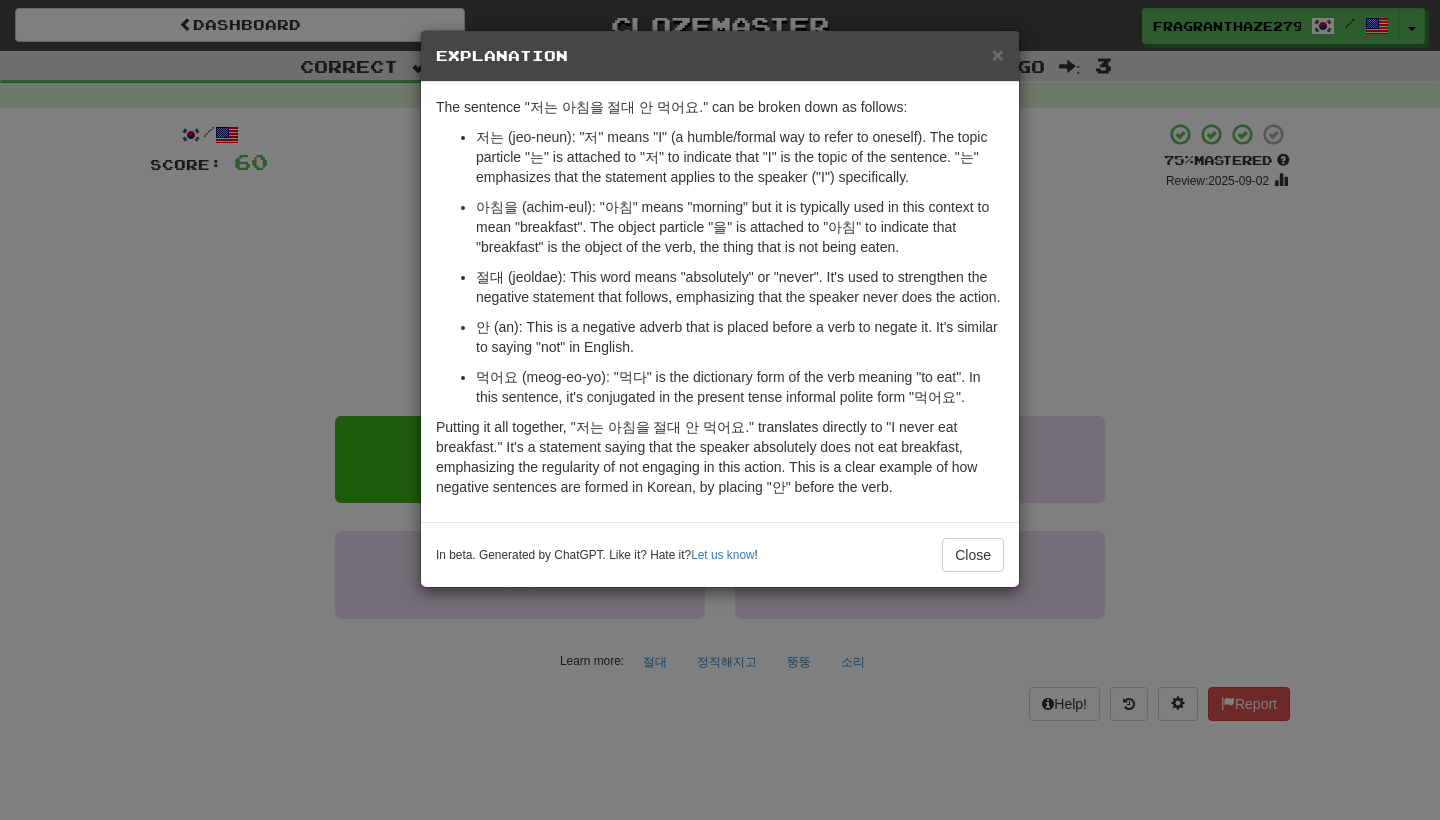 click on "× Explanation The sentence "저는 아침을 절대 안 먹어요." can be broken down as follows:
저는 (jeo-neun): "저" means "I" (a humble/formal way to refer to oneself). The topic particle "는" is attached to "저" to indicate that "I" is the topic of the sentence. "는" emphasizes that the statement applies to the speaker ("I") specifically.
아침을 (achim-eul): "아침" means "morning" but it is typically used in this context to mean "breakfast". The object particle "을" is attached to "아침" to indicate that "breakfast" is the object of the verb, the thing that is not being eaten.
절대 (jeoldae): This word means "absolutely" or "never". It's used to strengthen the negative statement that follows, emphasizing that the speaker never does the action.
안 (an): This is a negative adverb that is placed before a verb to negate it. It's similar to saying "not" in English.
In beta. Generated by ChatGPT. Like it? Hate it?  Let us know ! Close" at bounding box center [720, 410] 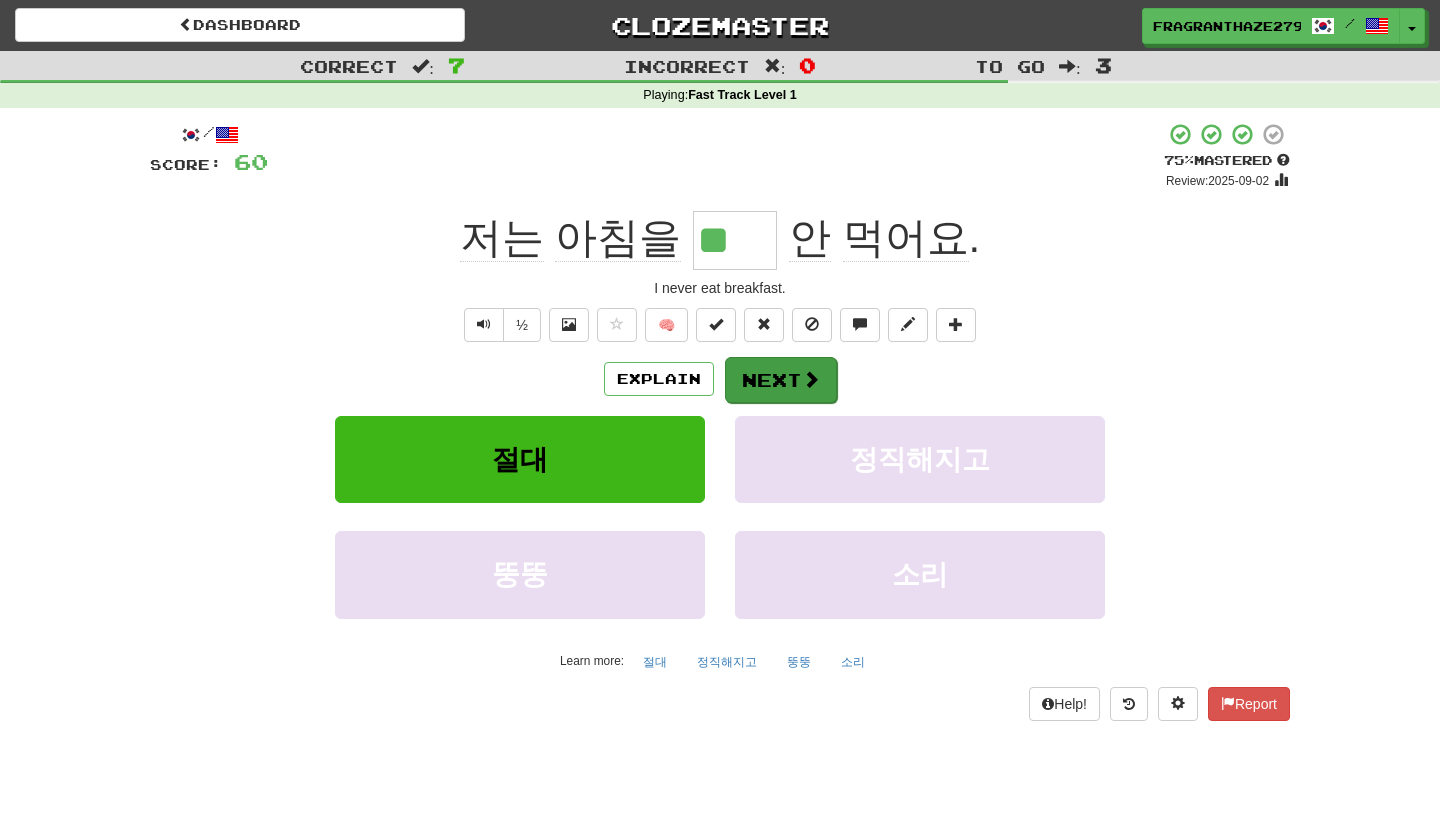 click at bounding box center [811, 379] 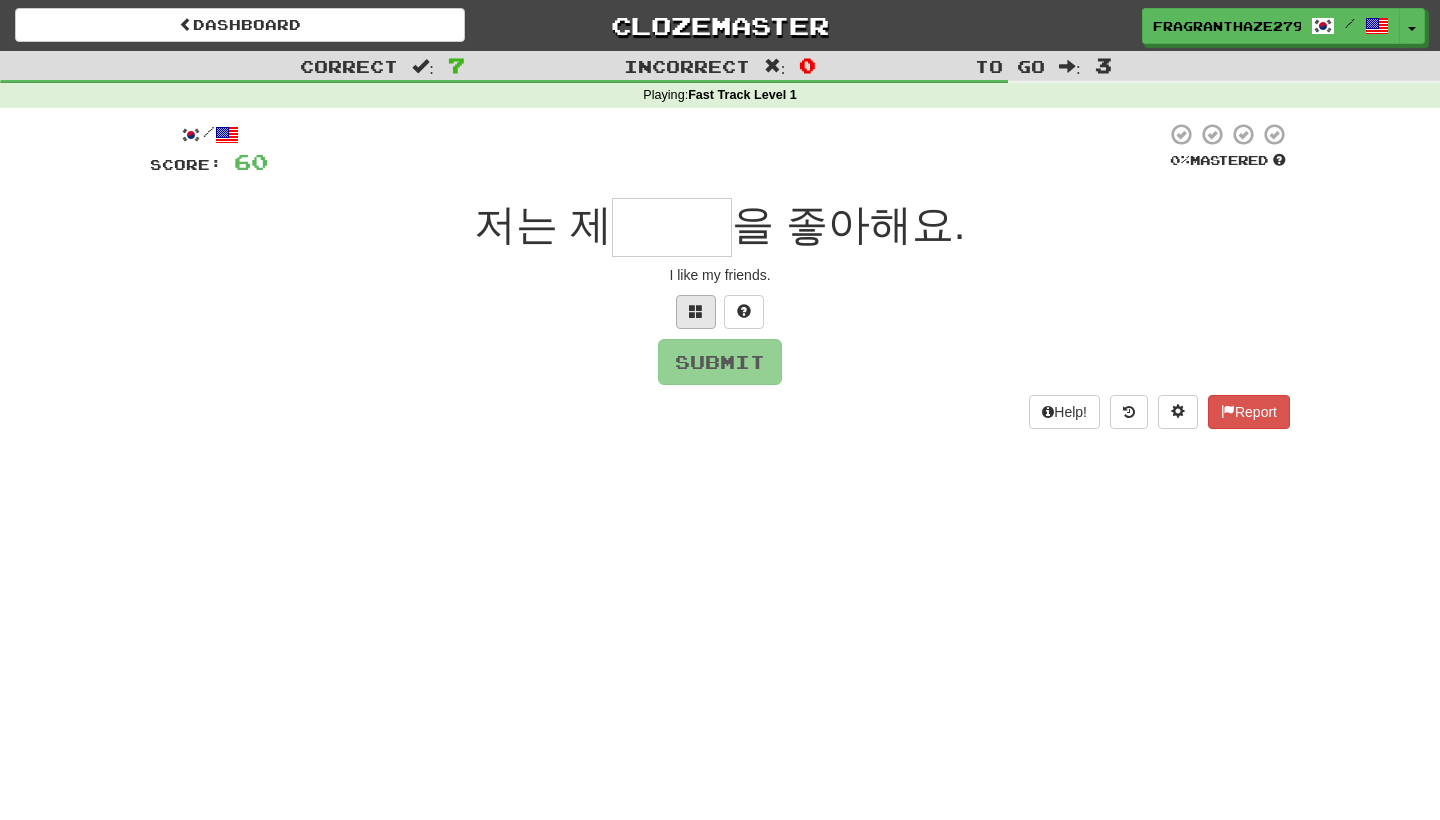 click at bounding box center [696, 312] 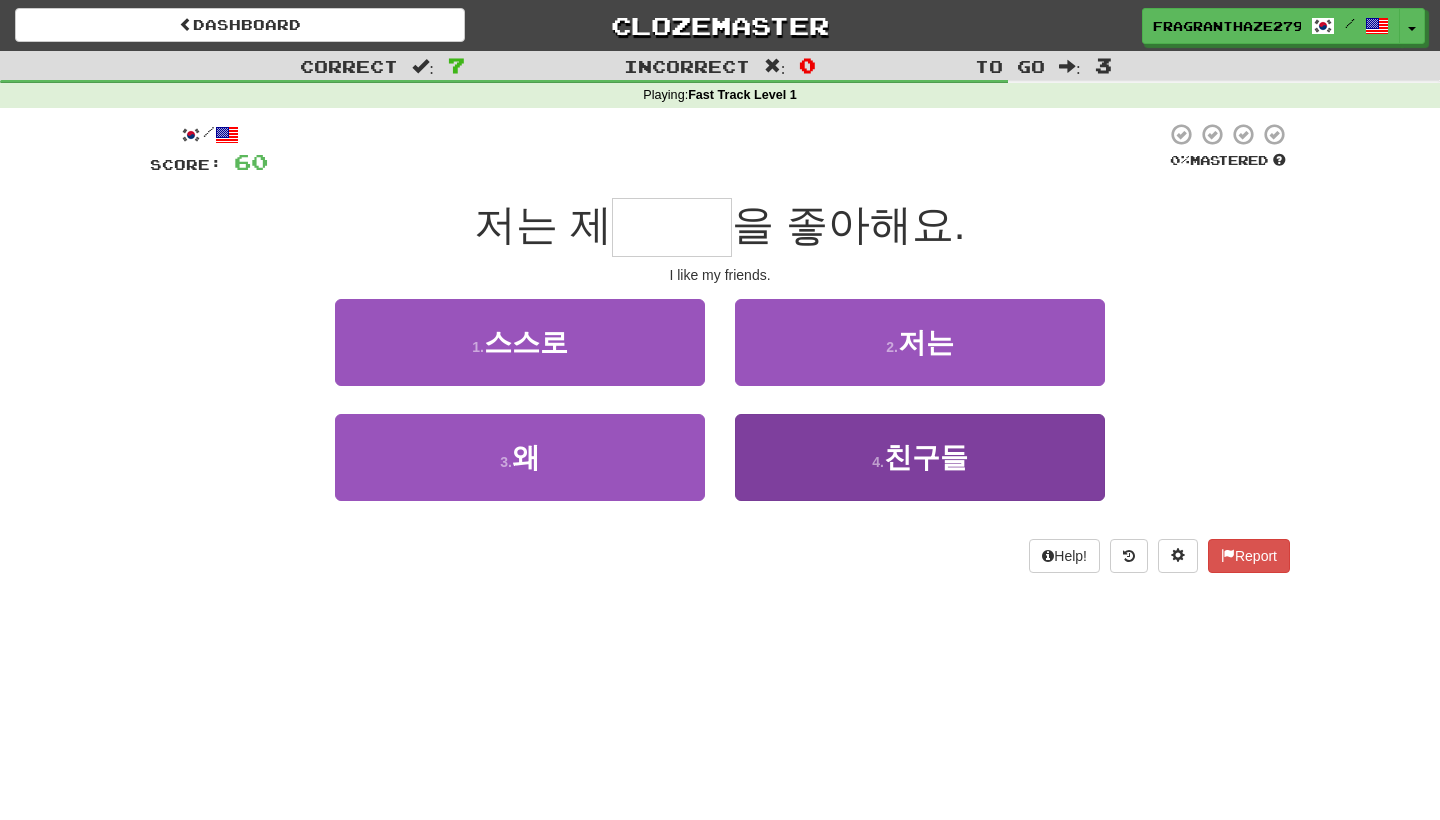 click on "4 .  친구들" at bounding box center (920, 457) 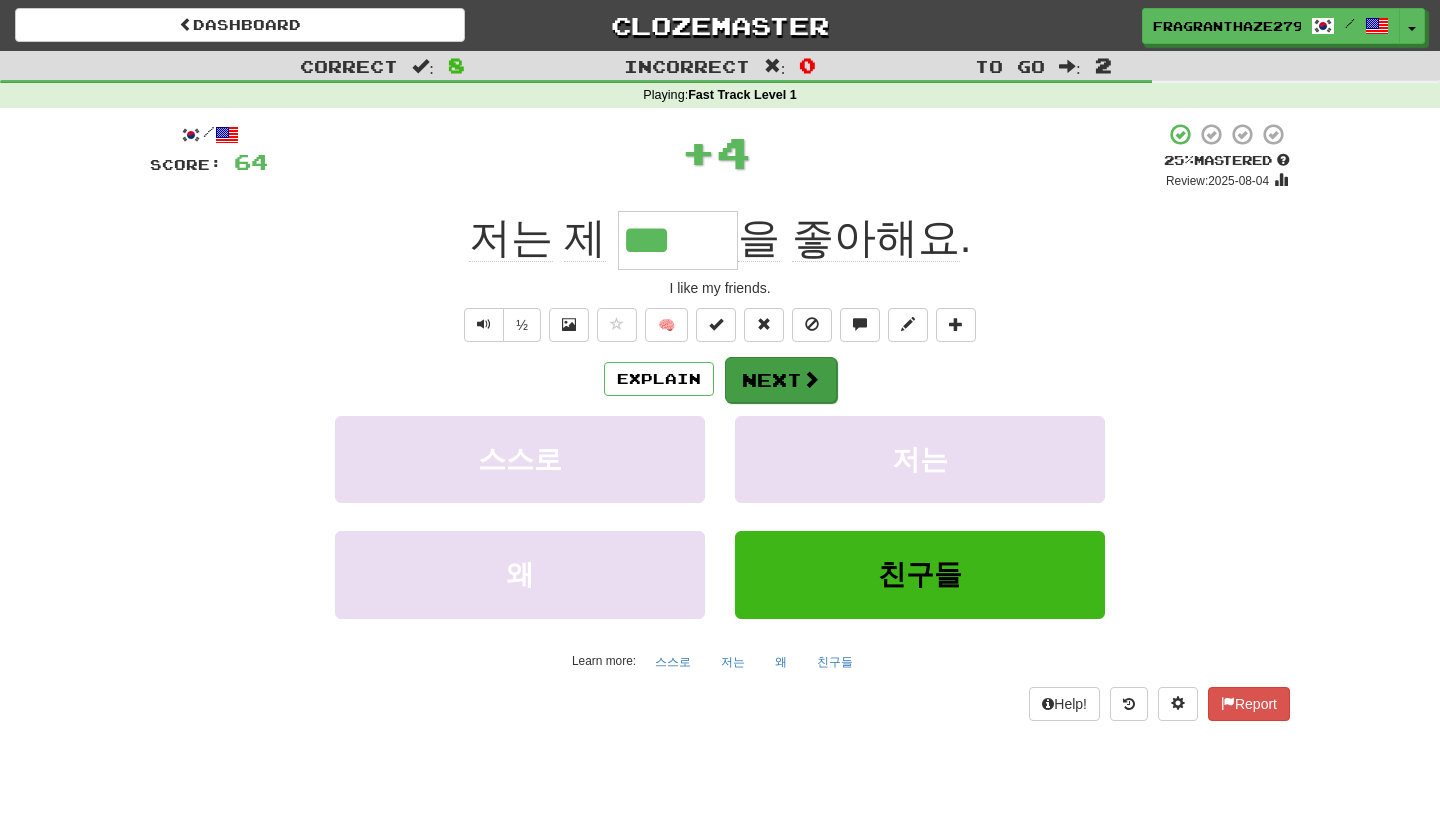 click on "Next" at bounding box center [781, 380] 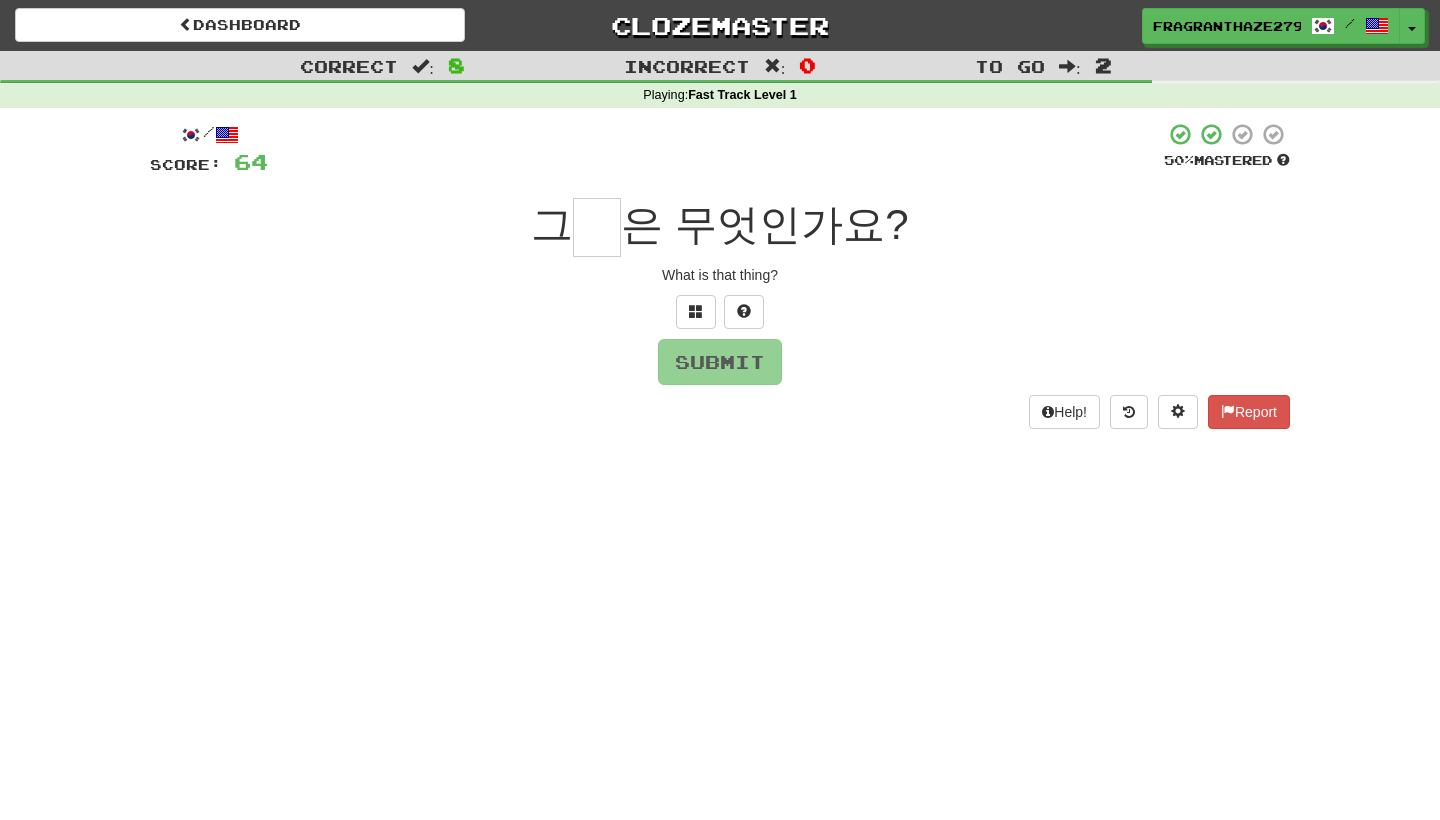 scroll, scrollTop: 10, scrollLeft: 0, axis: vertical 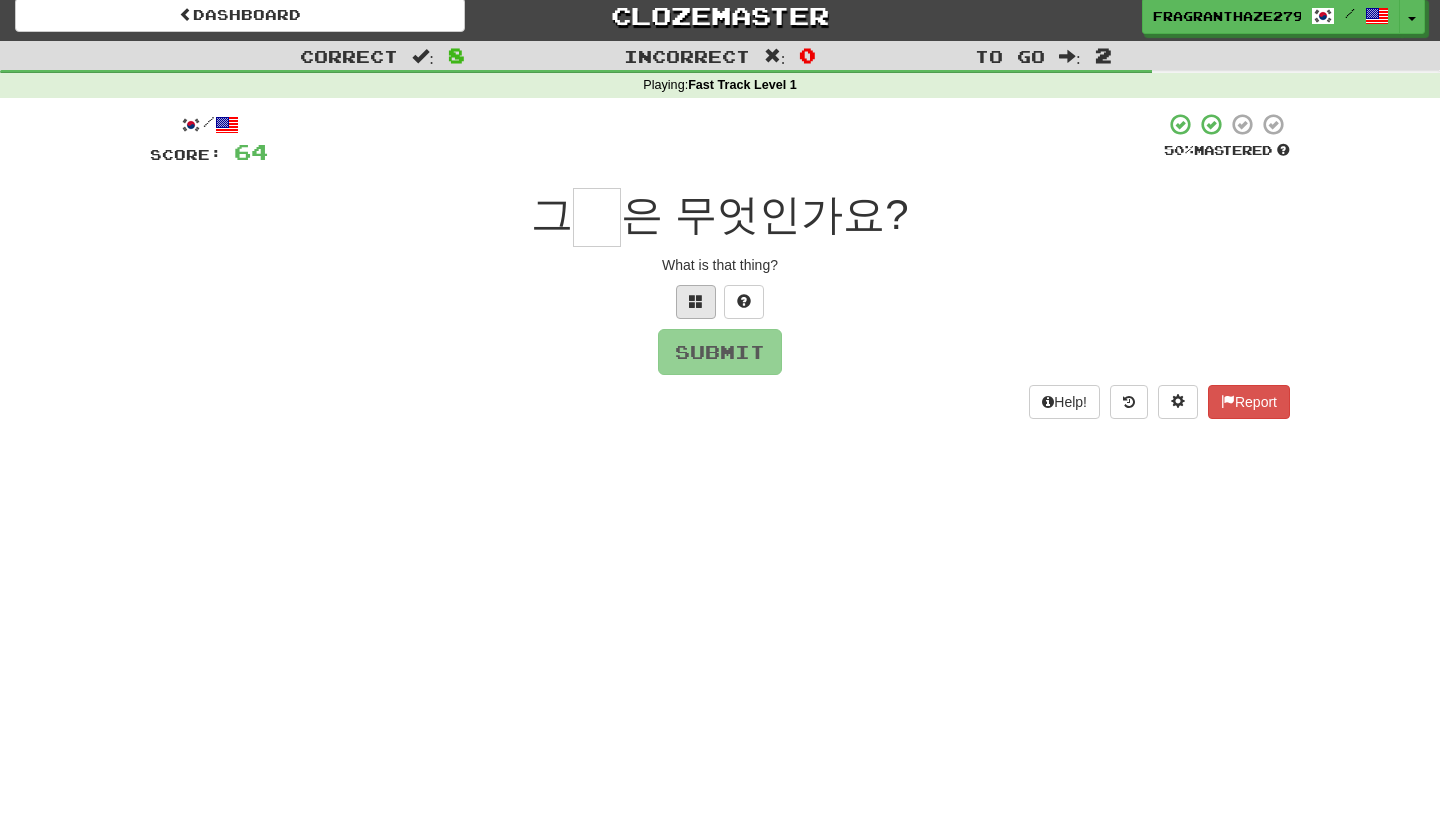 click at bounding box center (696, 301) 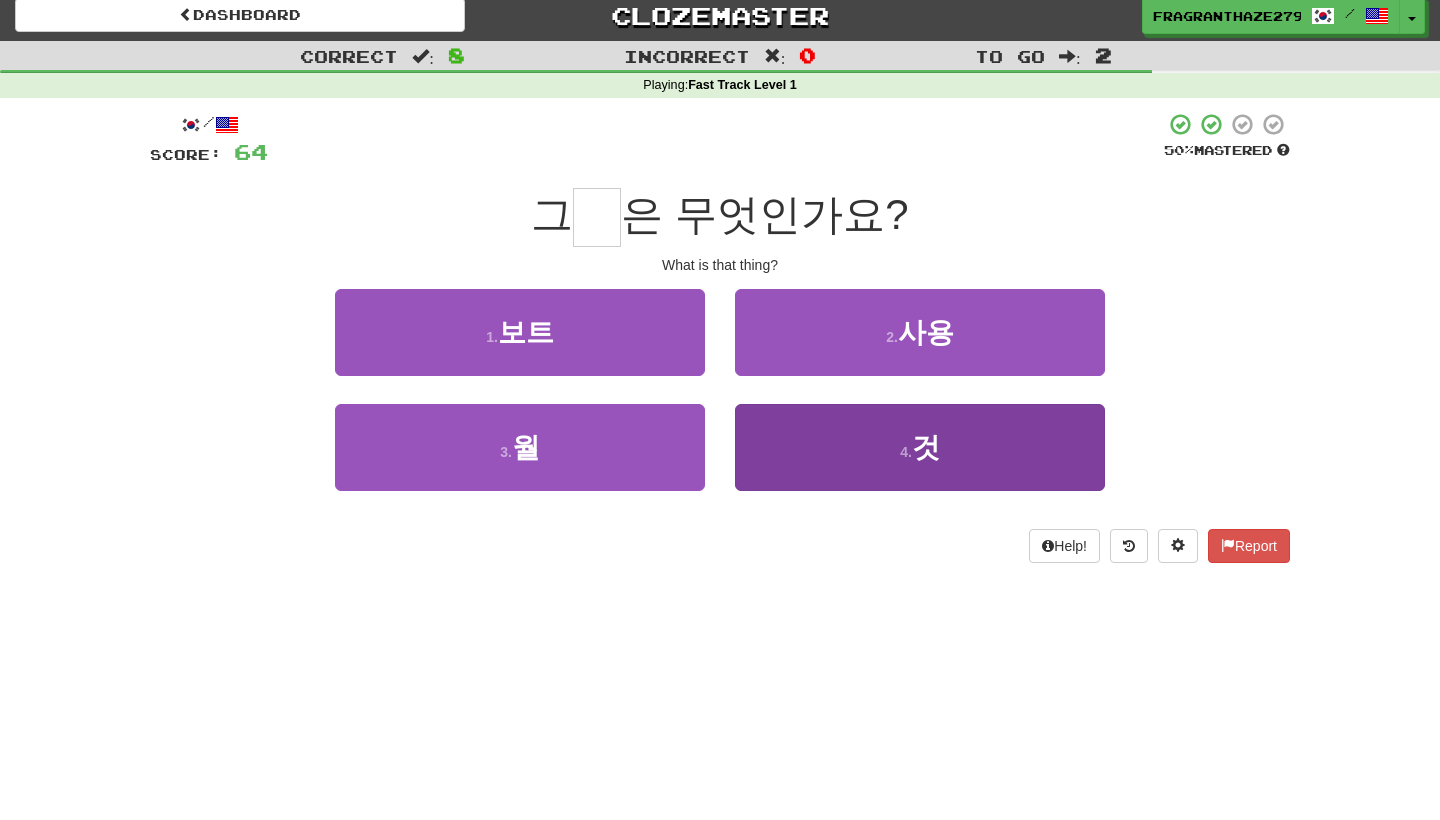 click on "4 .  것" at bounding box center (920, 447) 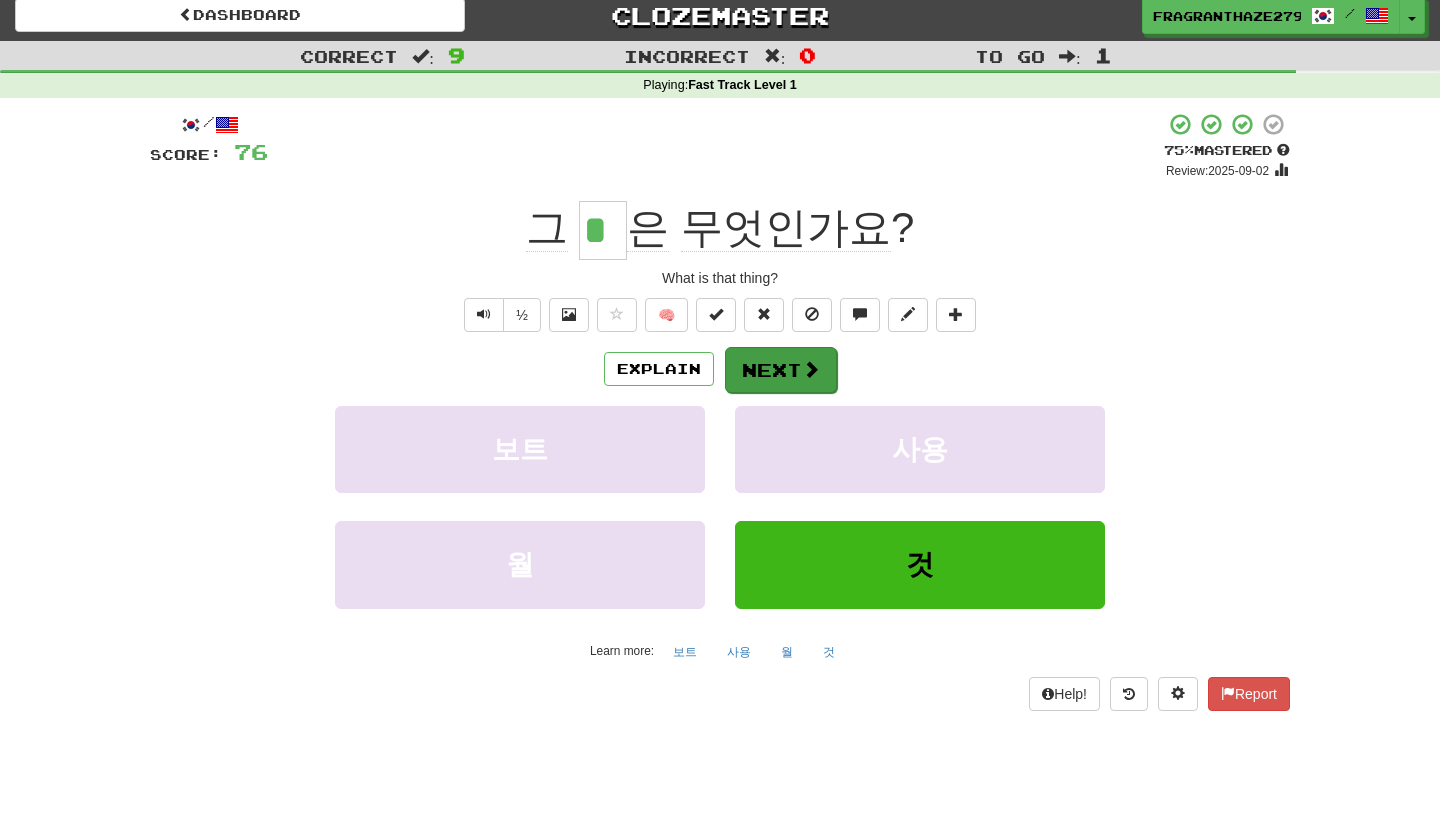 click at bounding box center [811, 369] 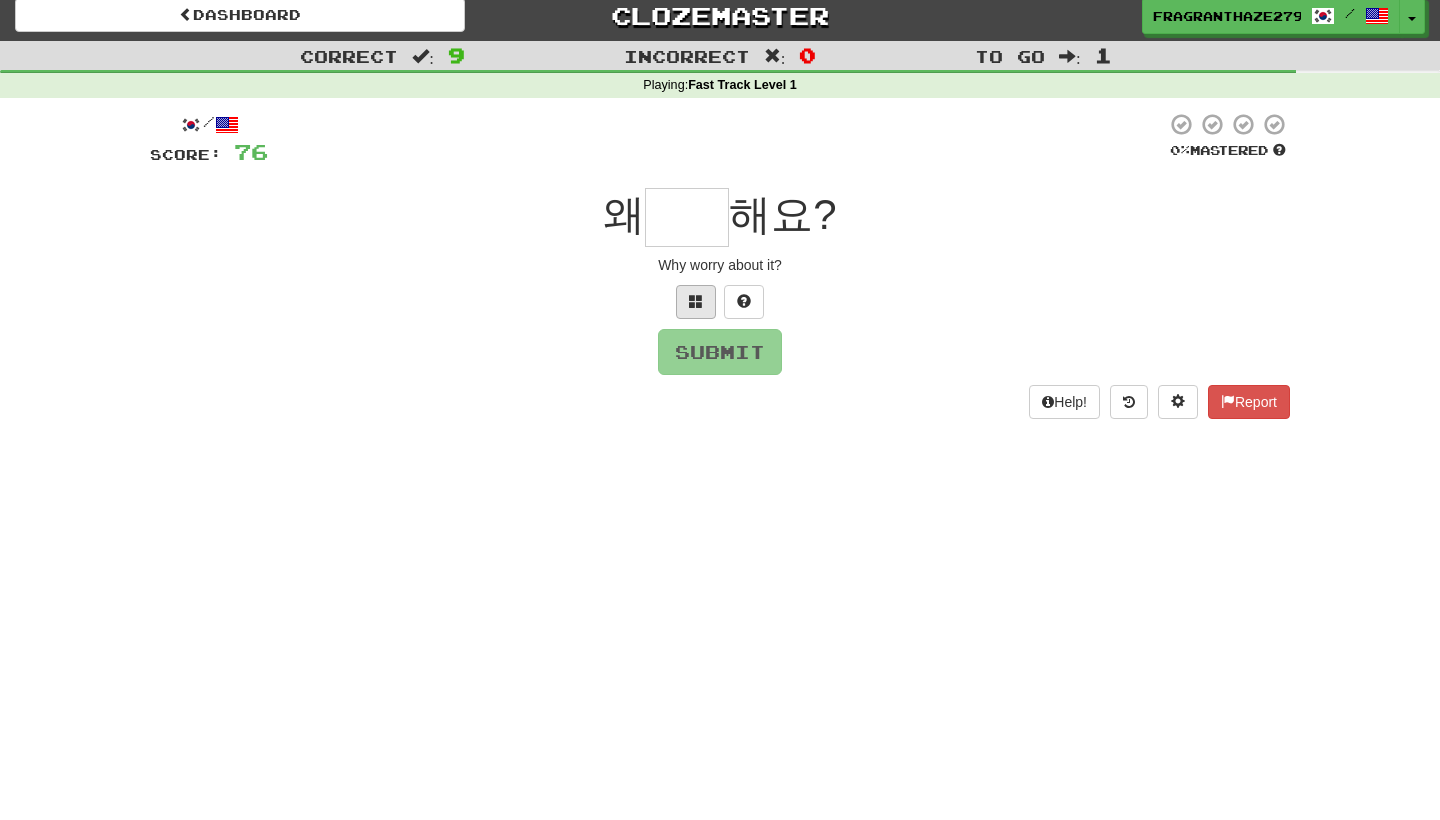 click at bounding box center (696, 301) 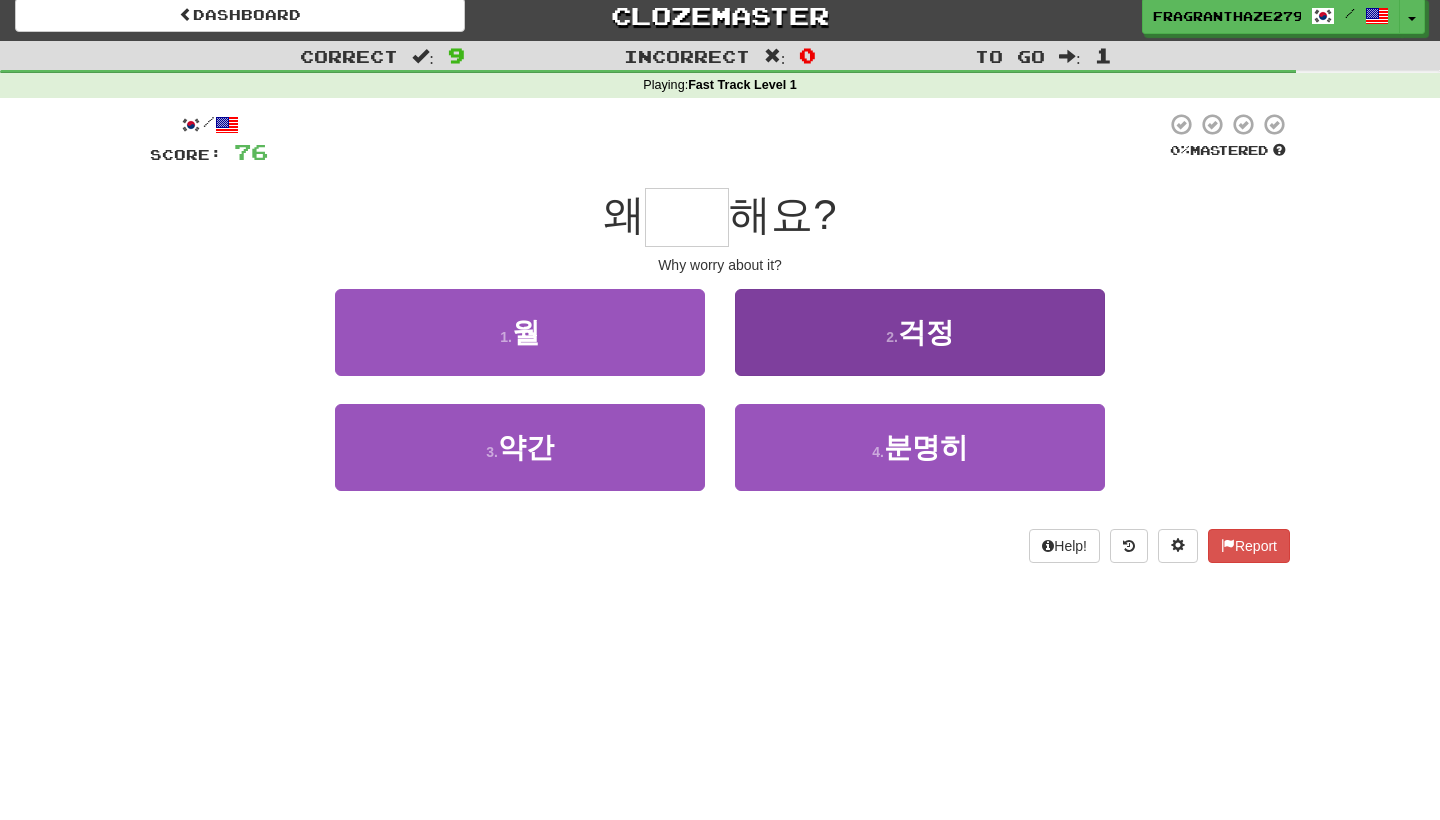click on "2 .  걱정" at bounding box center (920, 332) 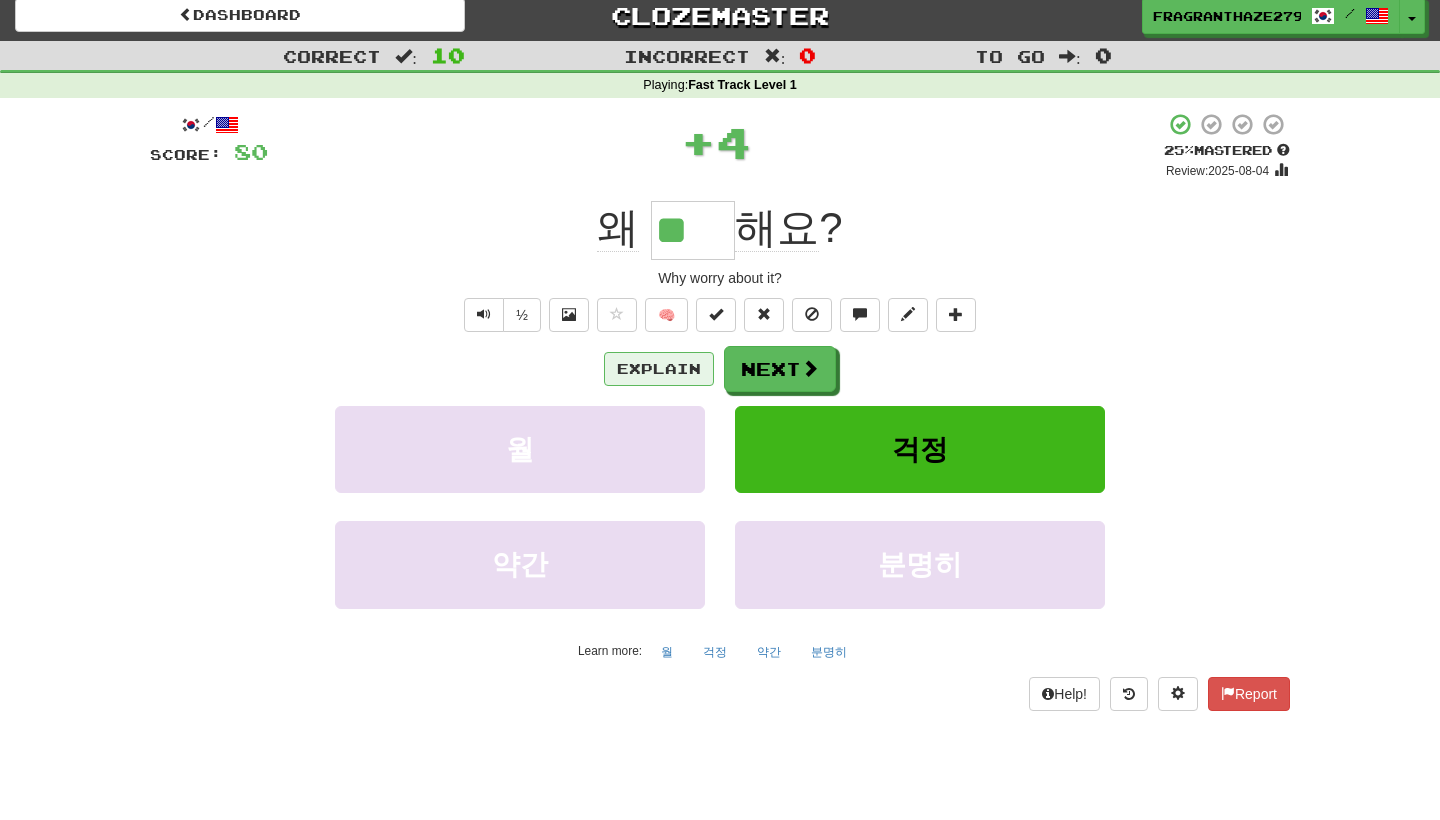 click on "Explain" at bounding box center [659, 369] 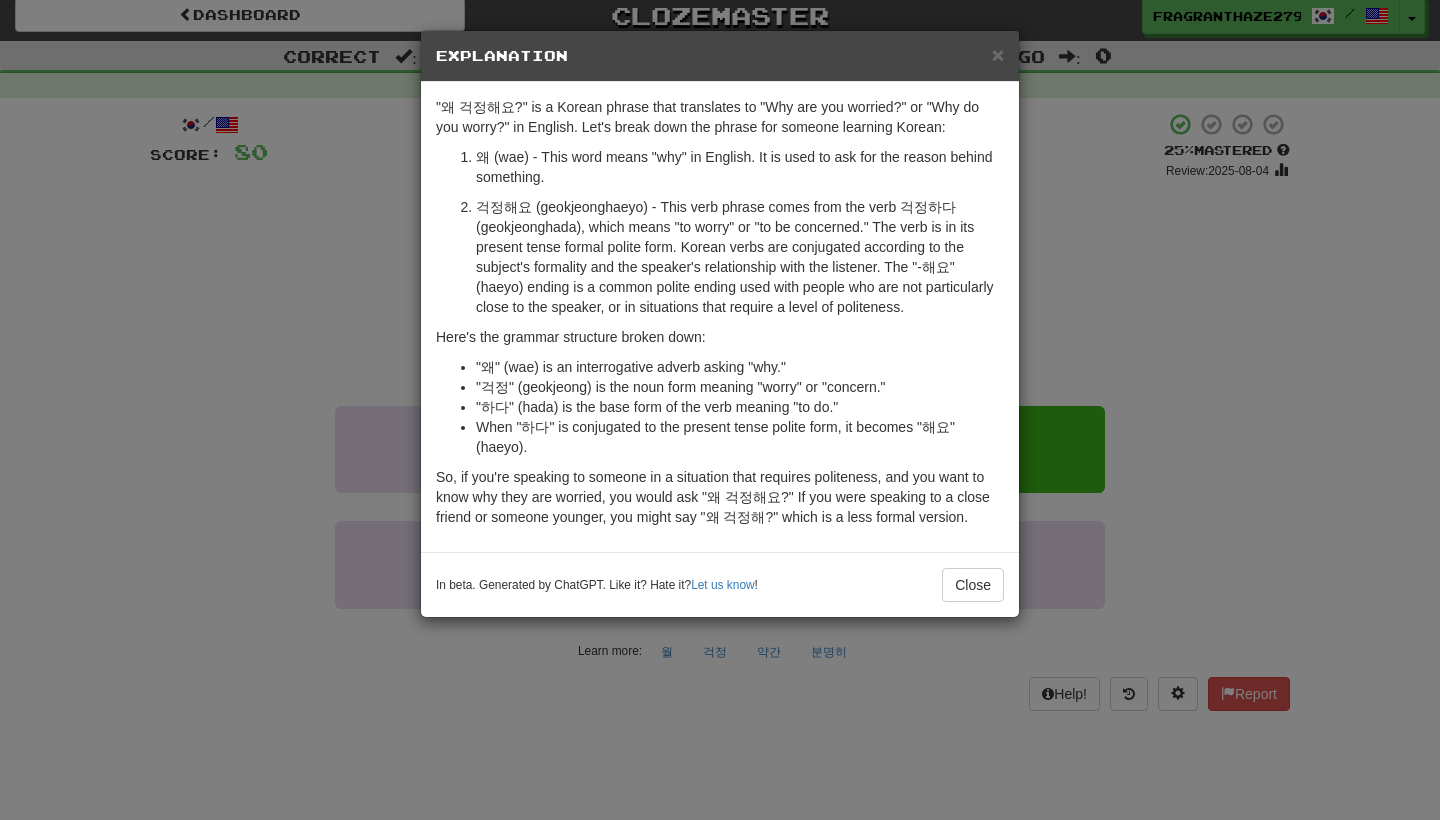 click on "× Explanation "왜 걱정해요?" is a Korean phrase that translates to "Why are you worried?" or "Why do you worry?" in English. Let's break down the phrase for someone learning Korean:
왜 (wae) - This word means "why" in English. It is used to ask for the reason behind something.
걱정해요 (geokjeonghaeyo) - This verb phrase comes from the verb 걱정하다 (geokjeonghada), which means "to worry" or "to be concerned." The verb is in its present tense formal polite form. Korean verbs are conjugated according to the subject's formality and the speaker's relationship with the listener. The "-해요" (haeyo) ending is a common polite ending used with people who are not particularly close to the speaker, or in situations that require a level of politeness.
Here's the grammar structure broken down:
"왜" (wae) is an interrogative adverb asking "why."
"걱정" (geokjeong) is the noun form meaning "worry" or "concern."
"하다" (hada) is the base form of the verb meaning "to do."" at bounding box center [720, 410] 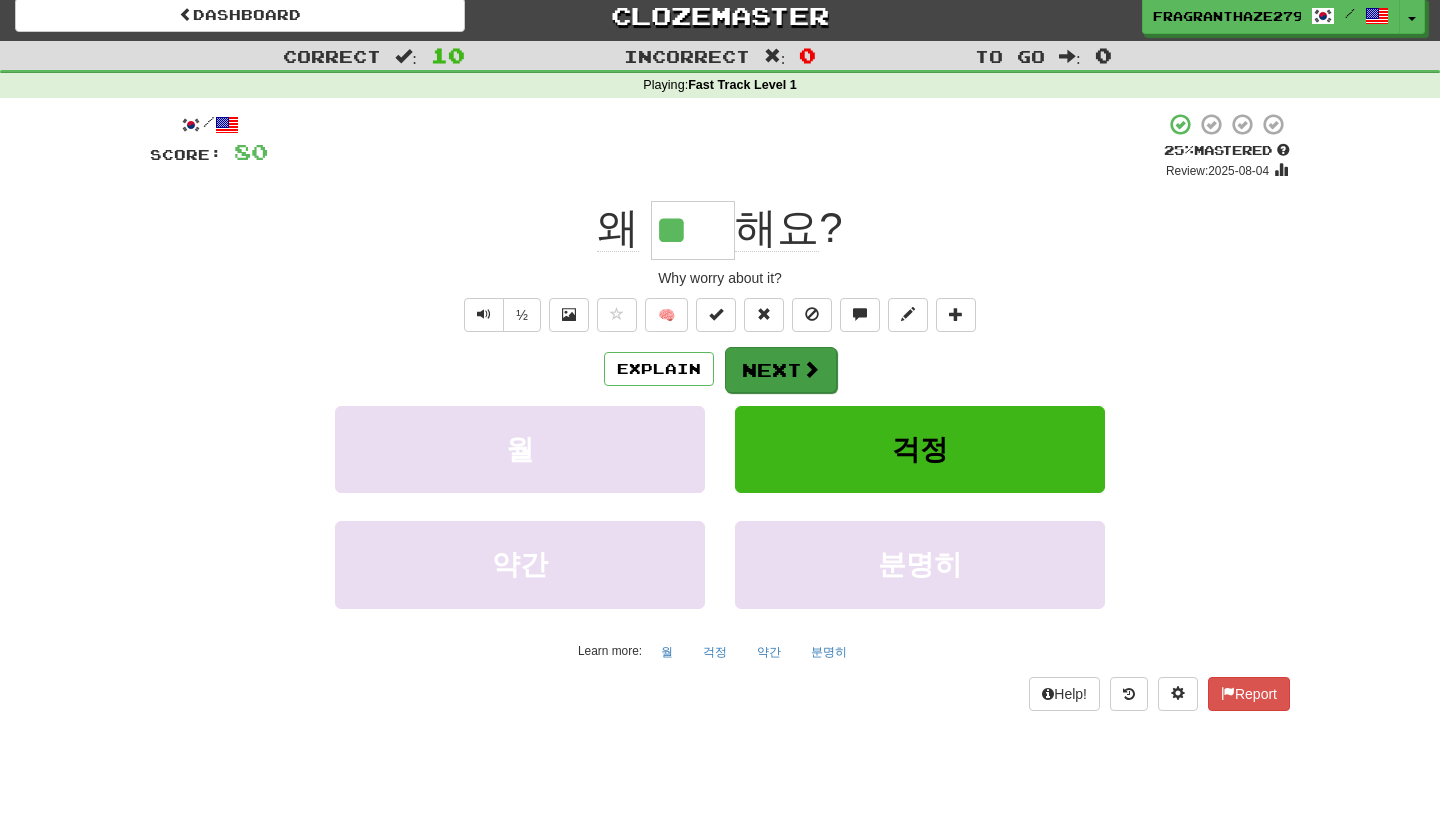 click on "Next" at bounding box center (781, 370) 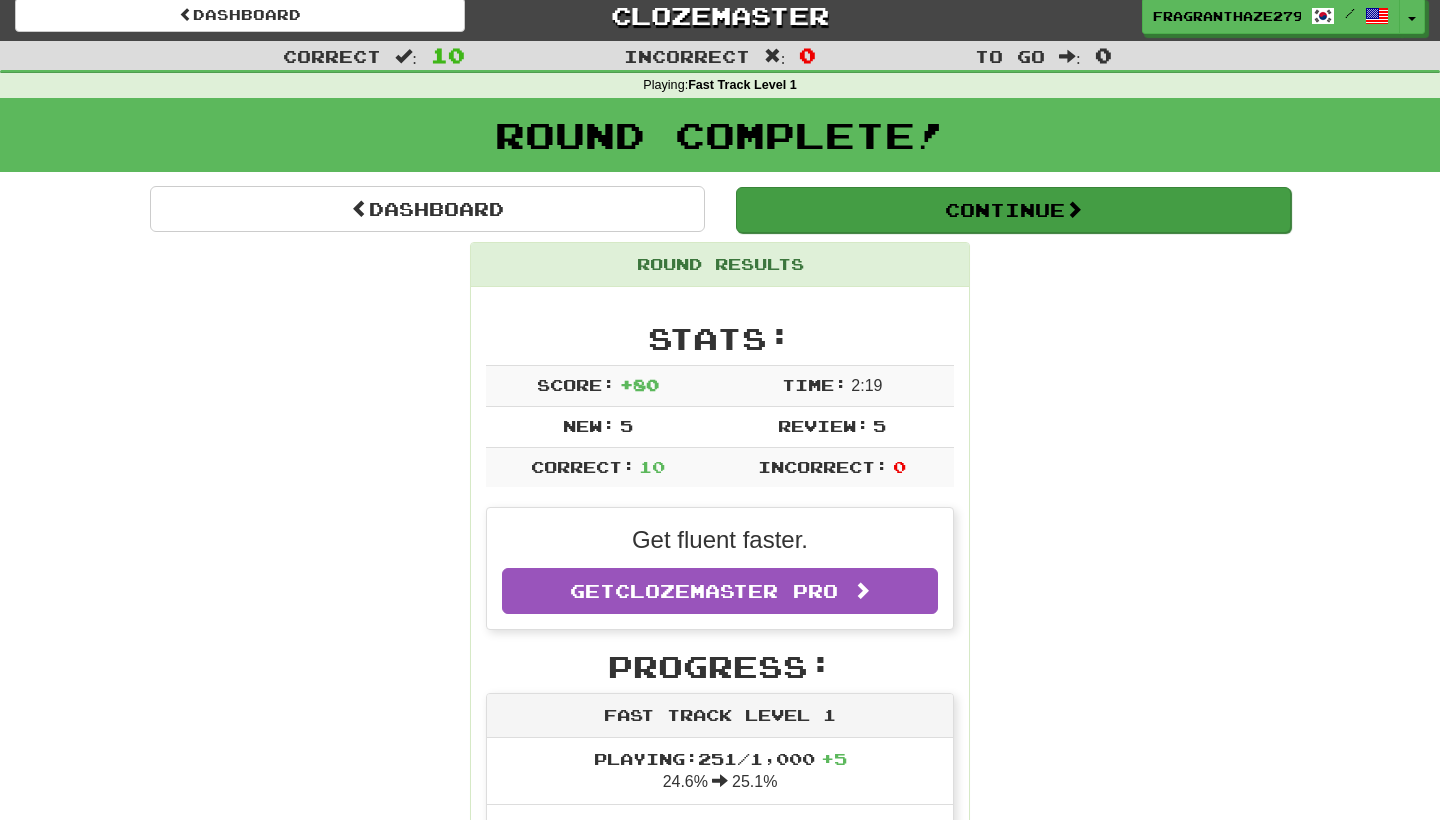 click on "Continue" at bounding box center (1013, 210) 